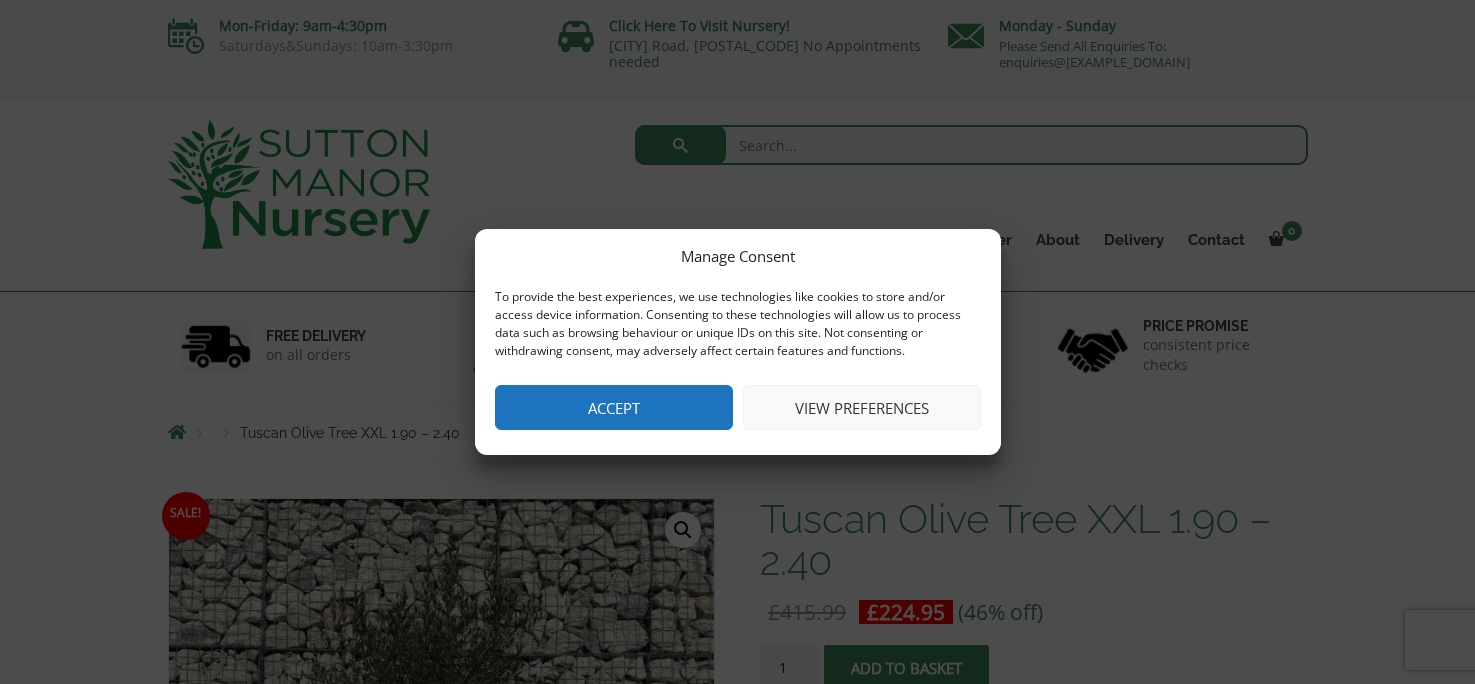 scroll, scrollTop: 0, scrollLeft: 0, axis: both 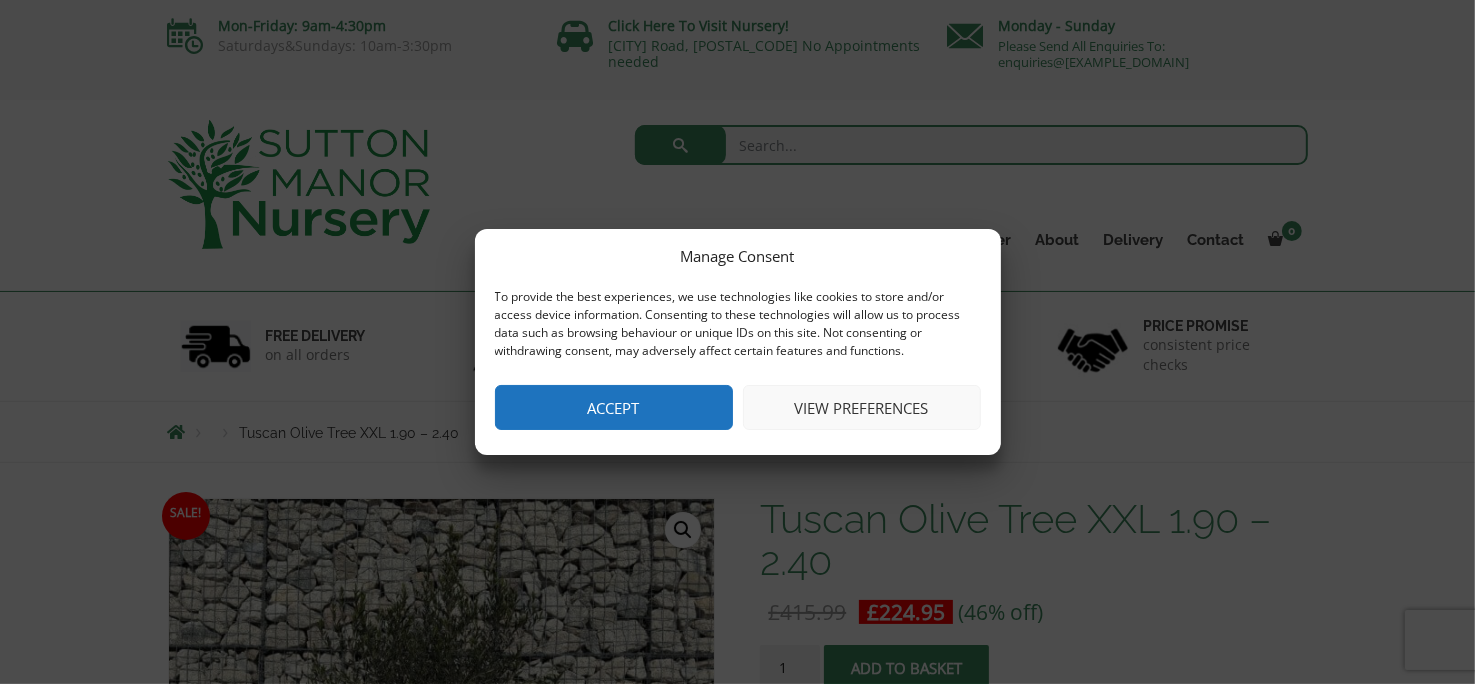 click on "Accept" at bounding box center [614, 407] 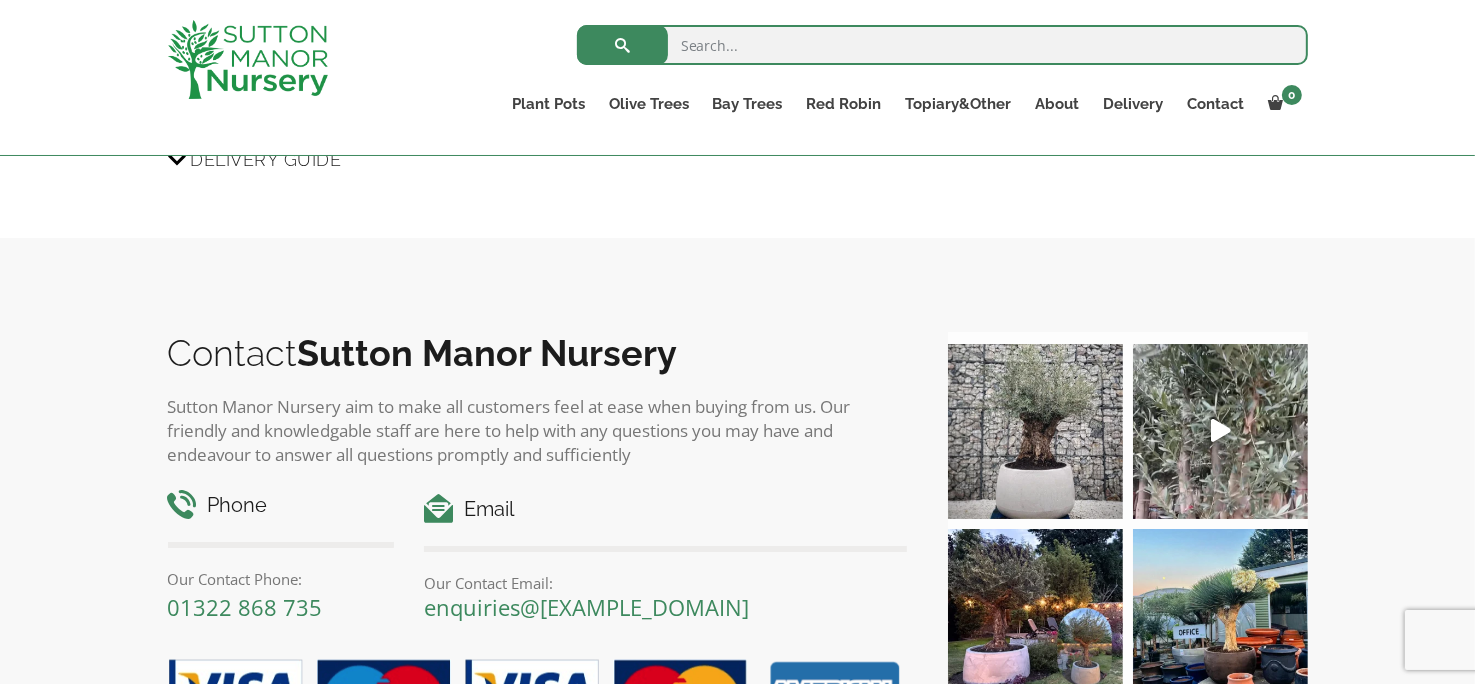 scroll, scrollTop: 2400, scrollLeft: 0, axis: vertical 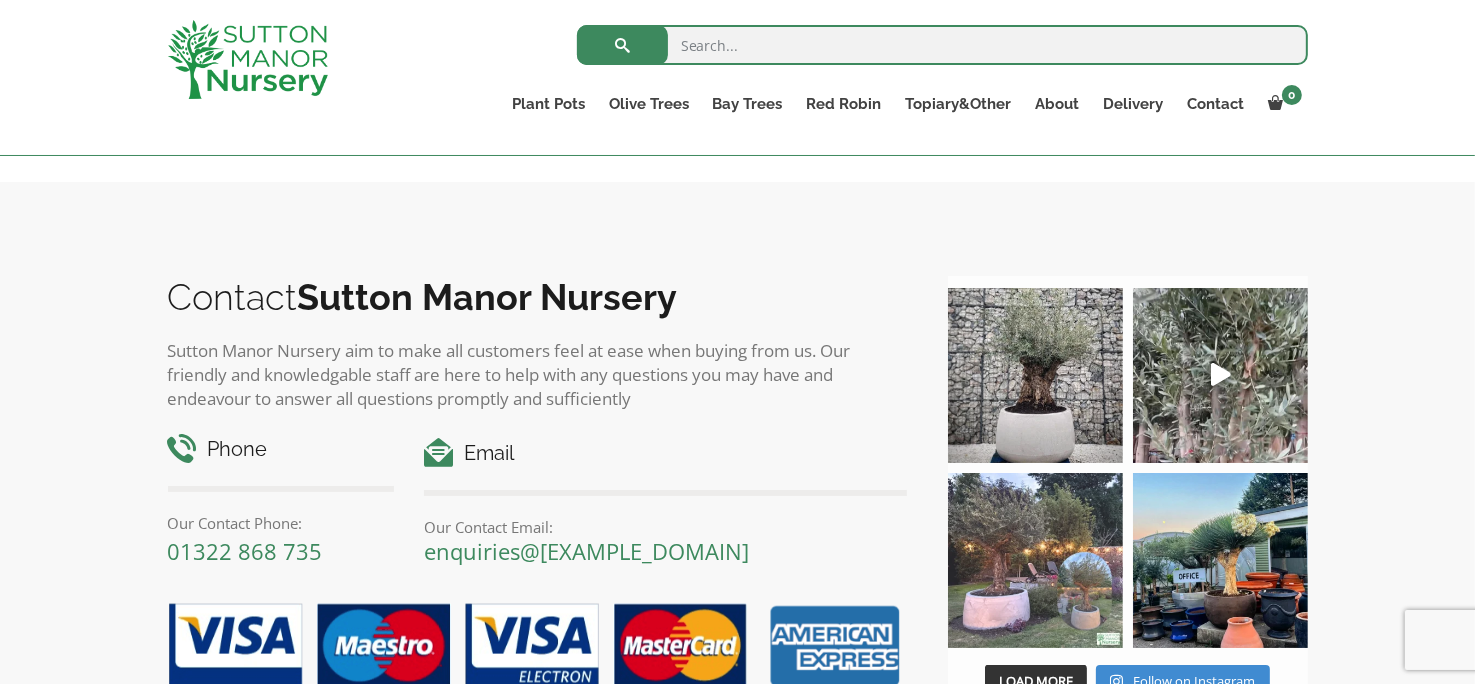 click at bounding box center (1035, 560) 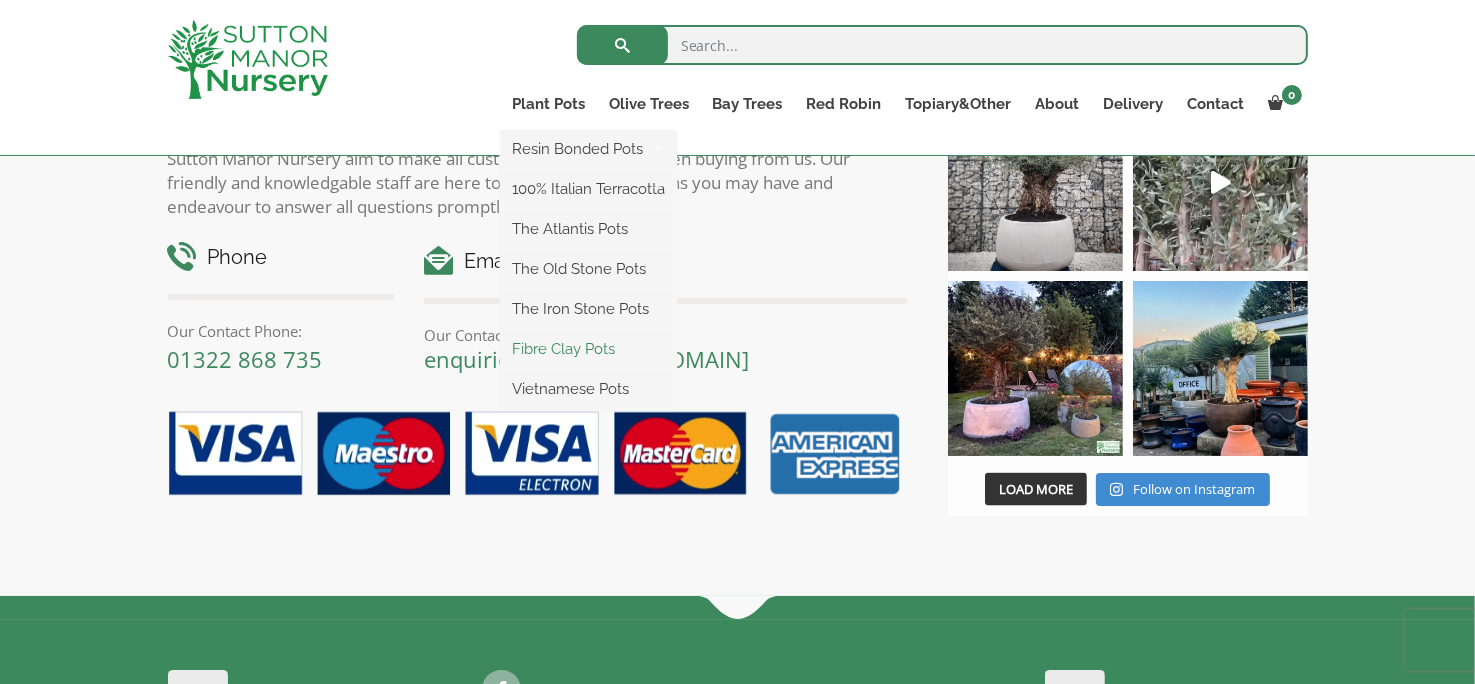 scroll, scrollTop: 2600, scrollLeft: 0, axis: vertical 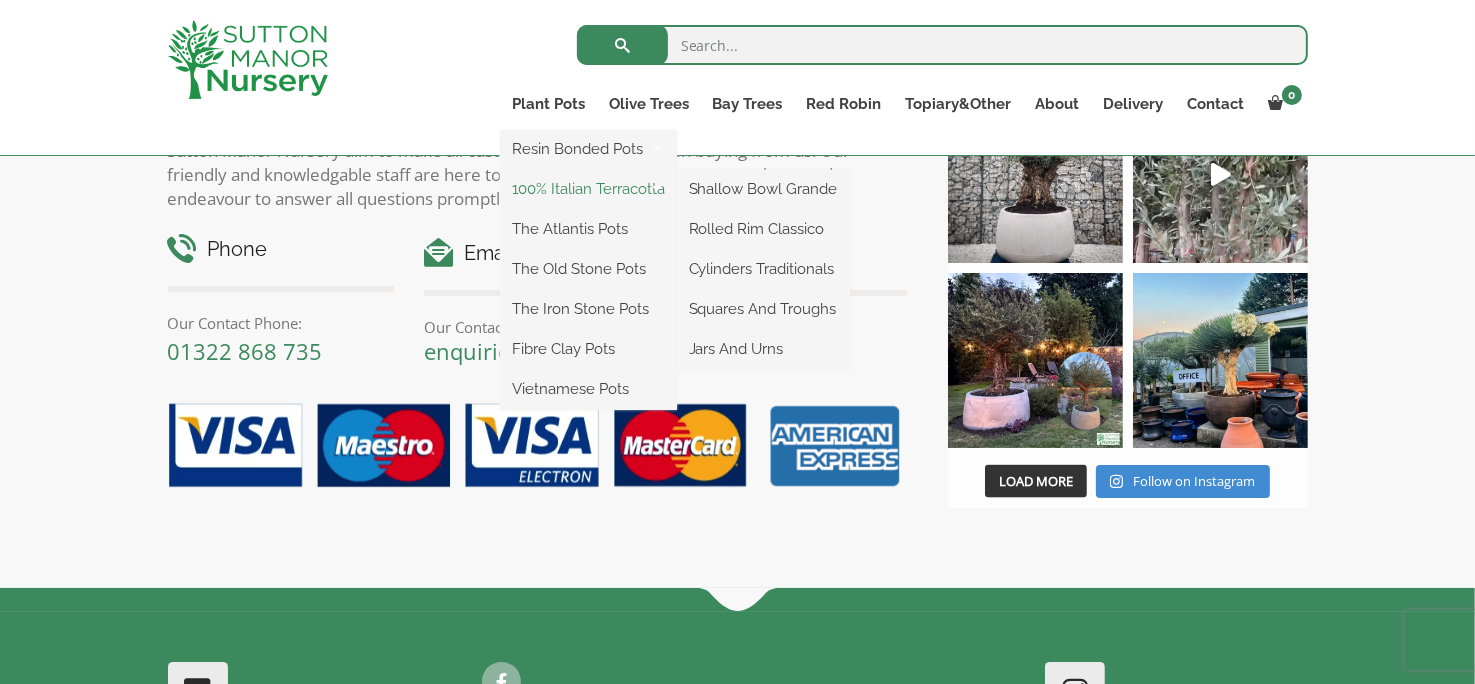 click on "100% Italian Terracotta" at bounding box center [588, 189] 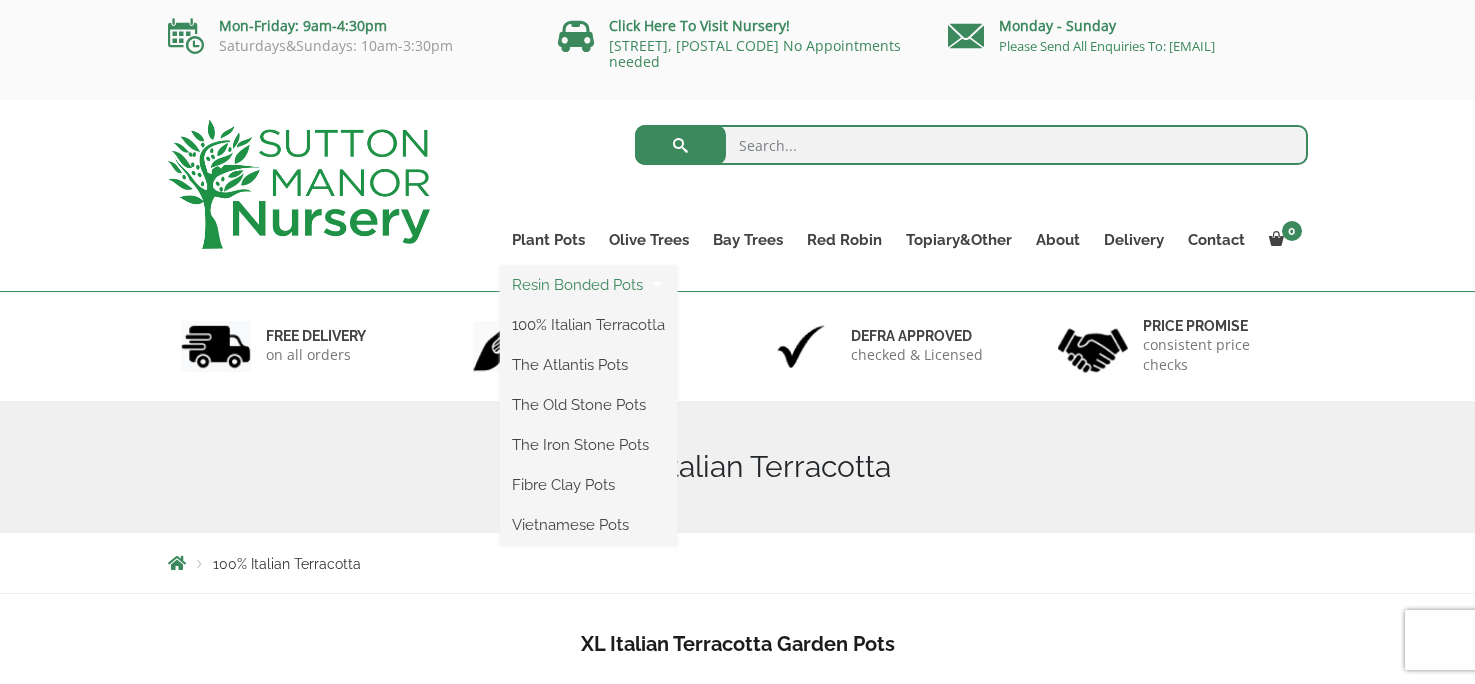 scroll, scrollTop: 0, scrollLeft: 0, axis: both 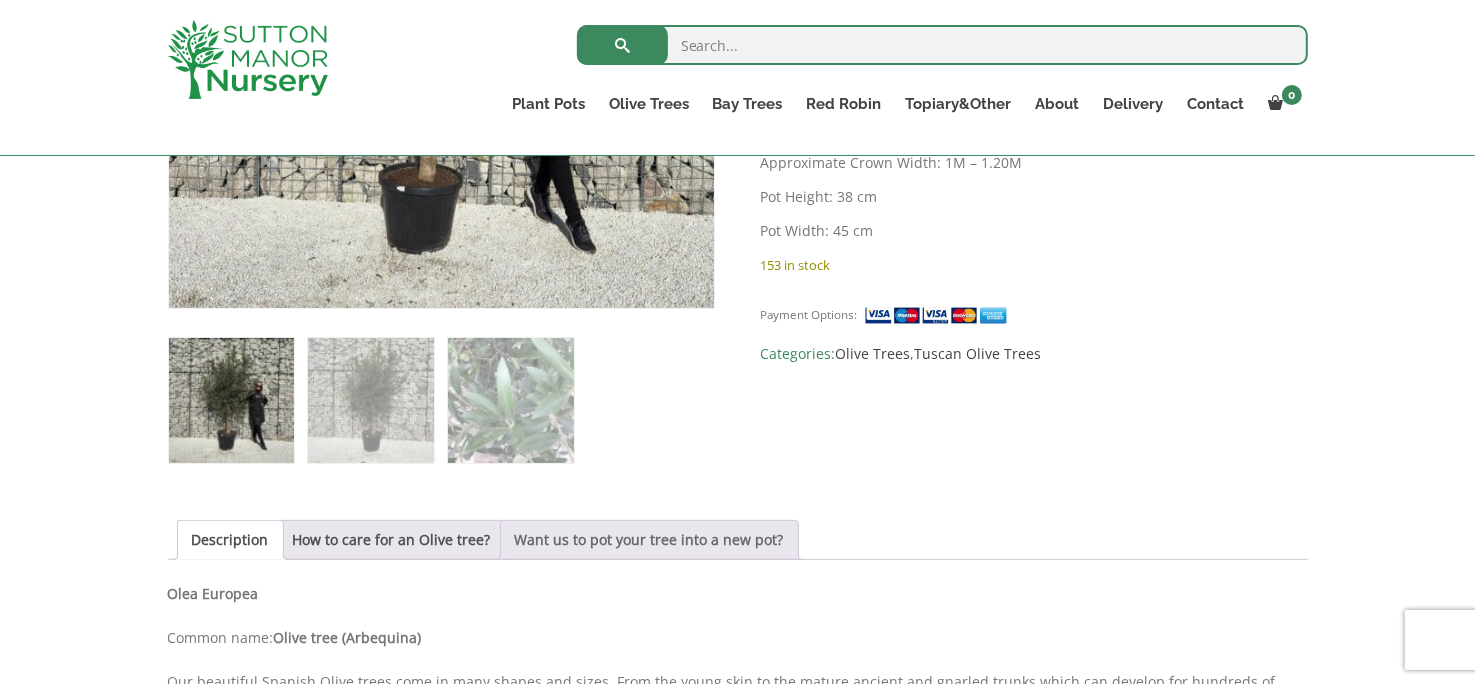 click on "Want us to pot your tree into a new pot?" at bounding box center (649, 540) 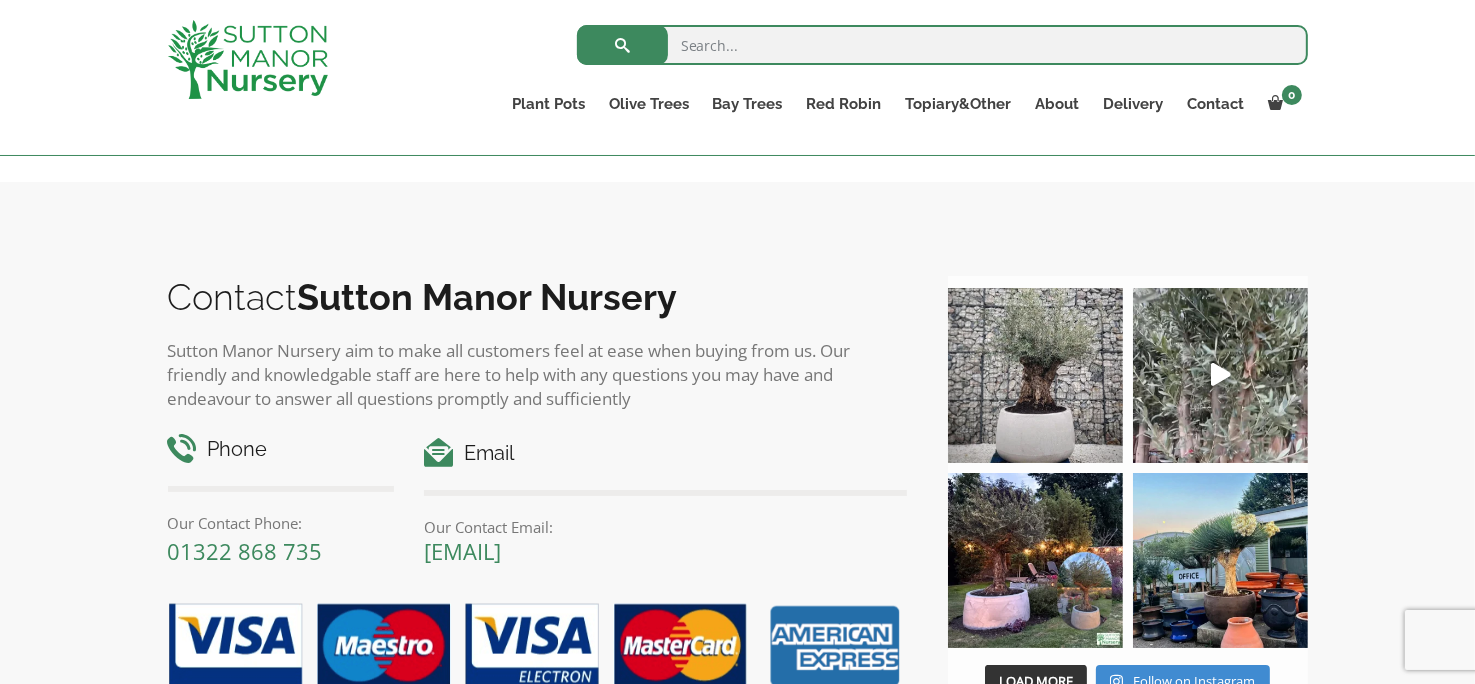 scroll, scrollTop: 2100, scrollLeft: 0, axis: vertical 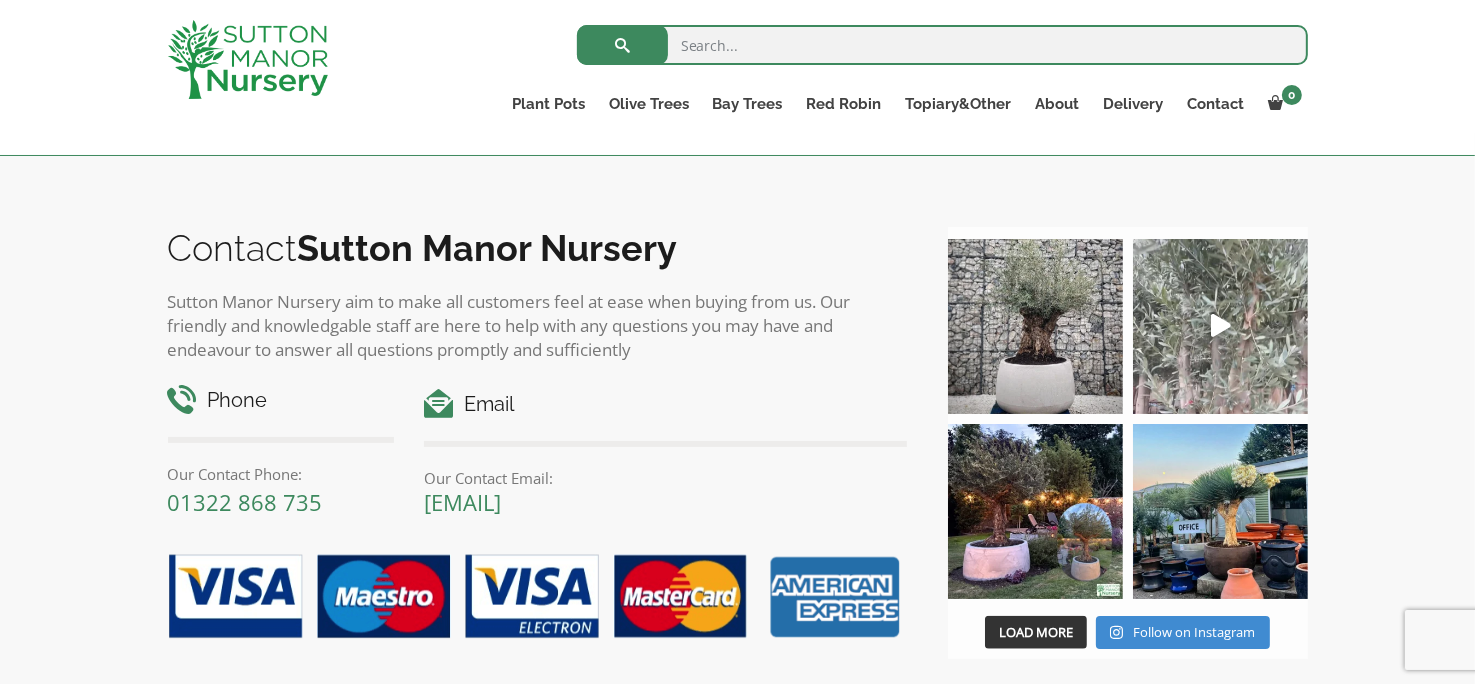 click 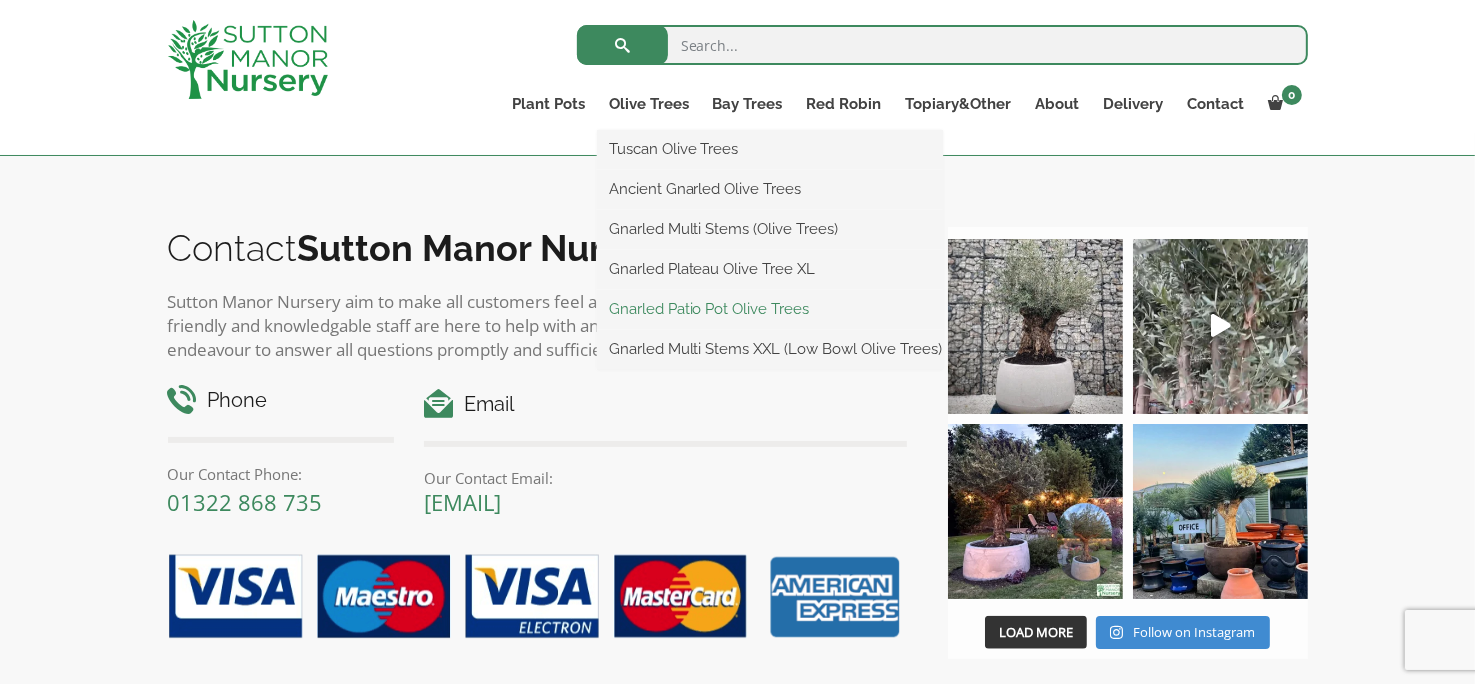 click on "Gnarled Patio Pot Olive Trees" at bounding box center [770, 309] 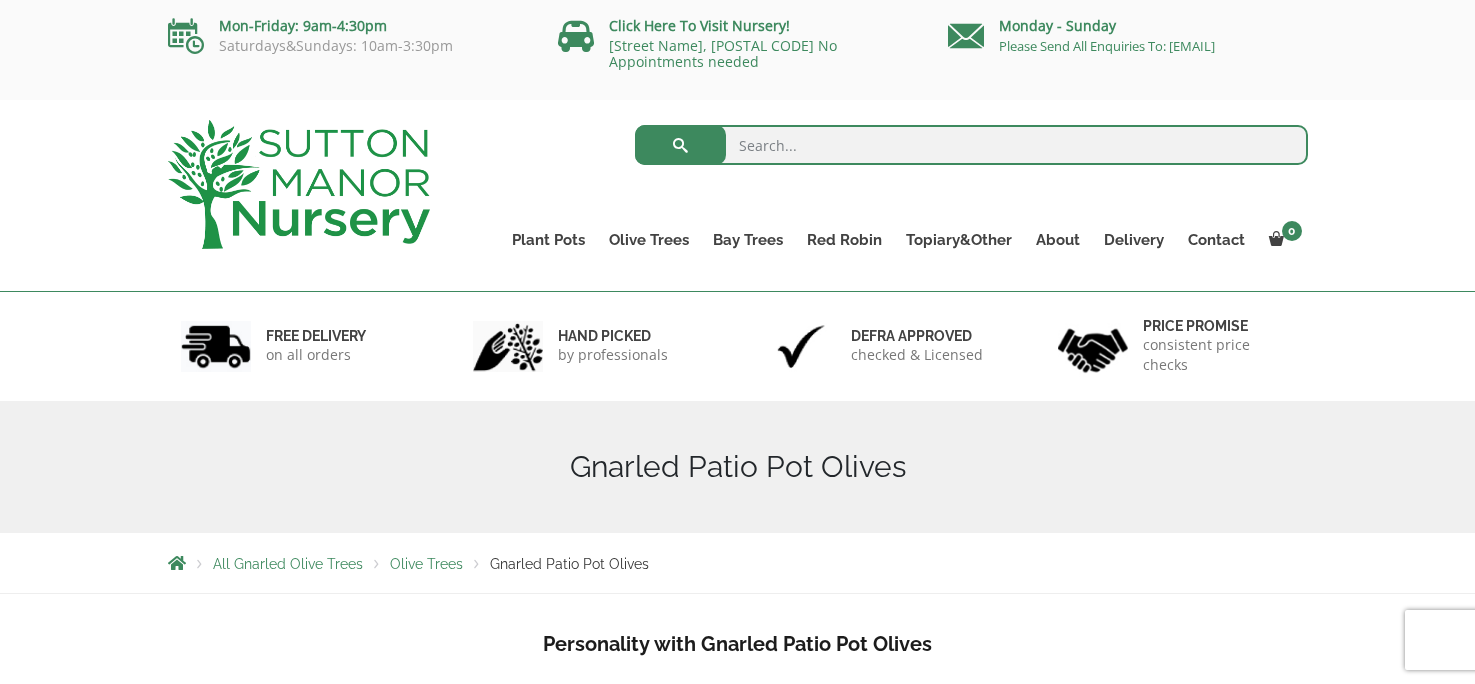 scroll, scrollTop: 0, scrollLeft: 0, axis: both 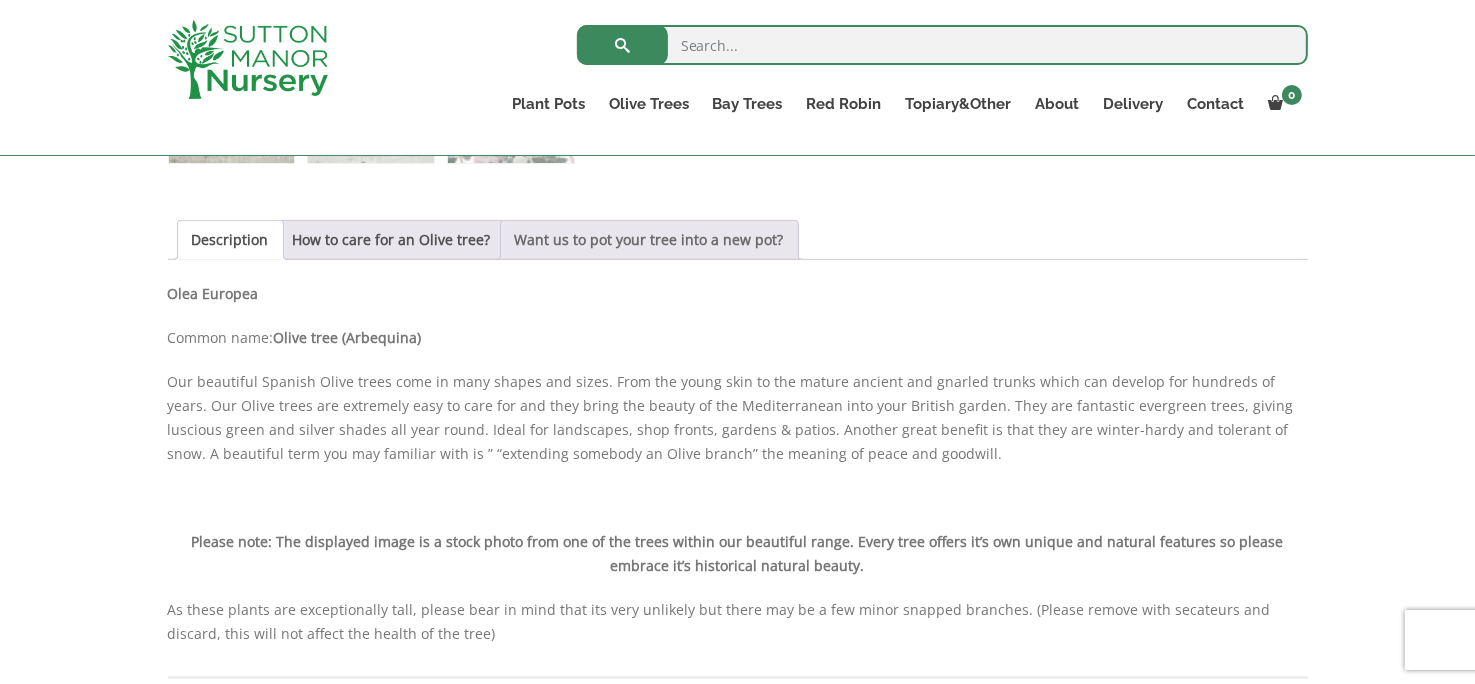 click on "Want us to pot your tree into a new pot?" at bounding box center (649, 240) 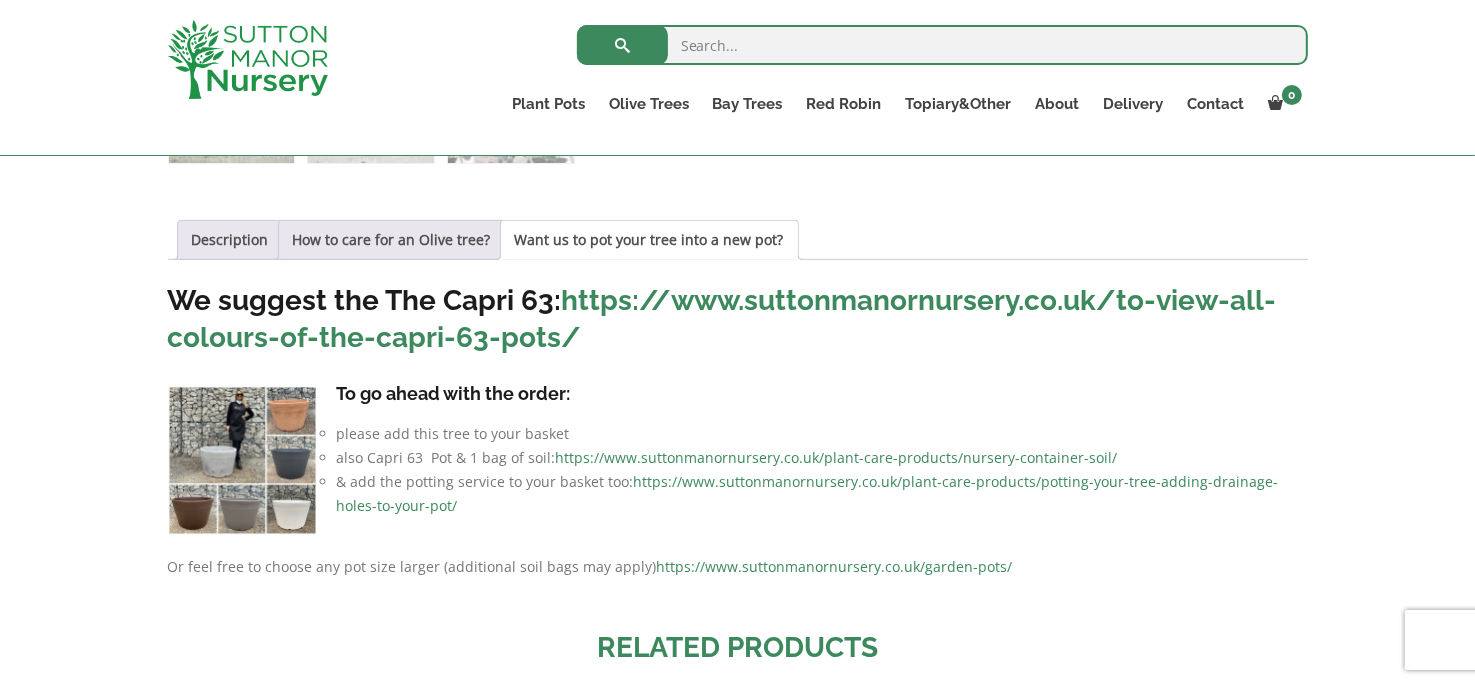 click at bounding box center [242, 460] 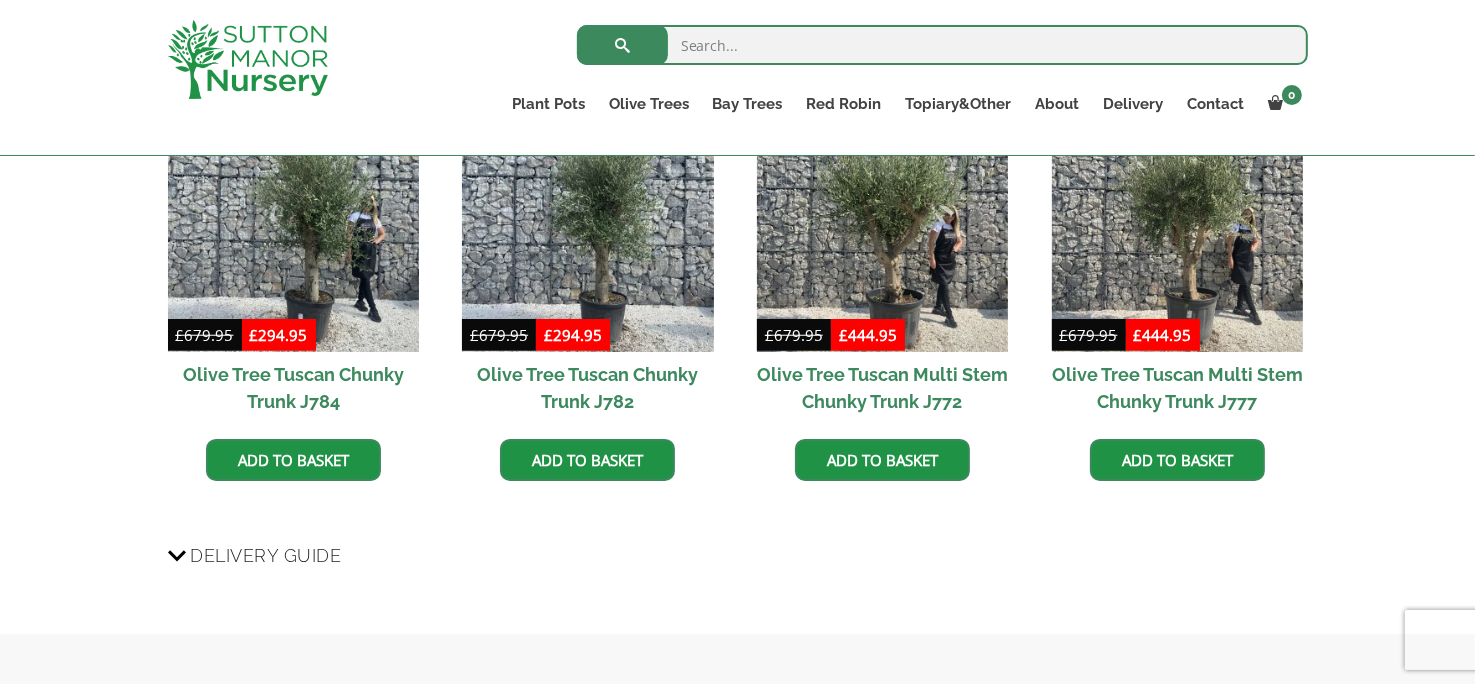 scroll, scrollTop: 1600, scrollLeft: 0, axis: vertical 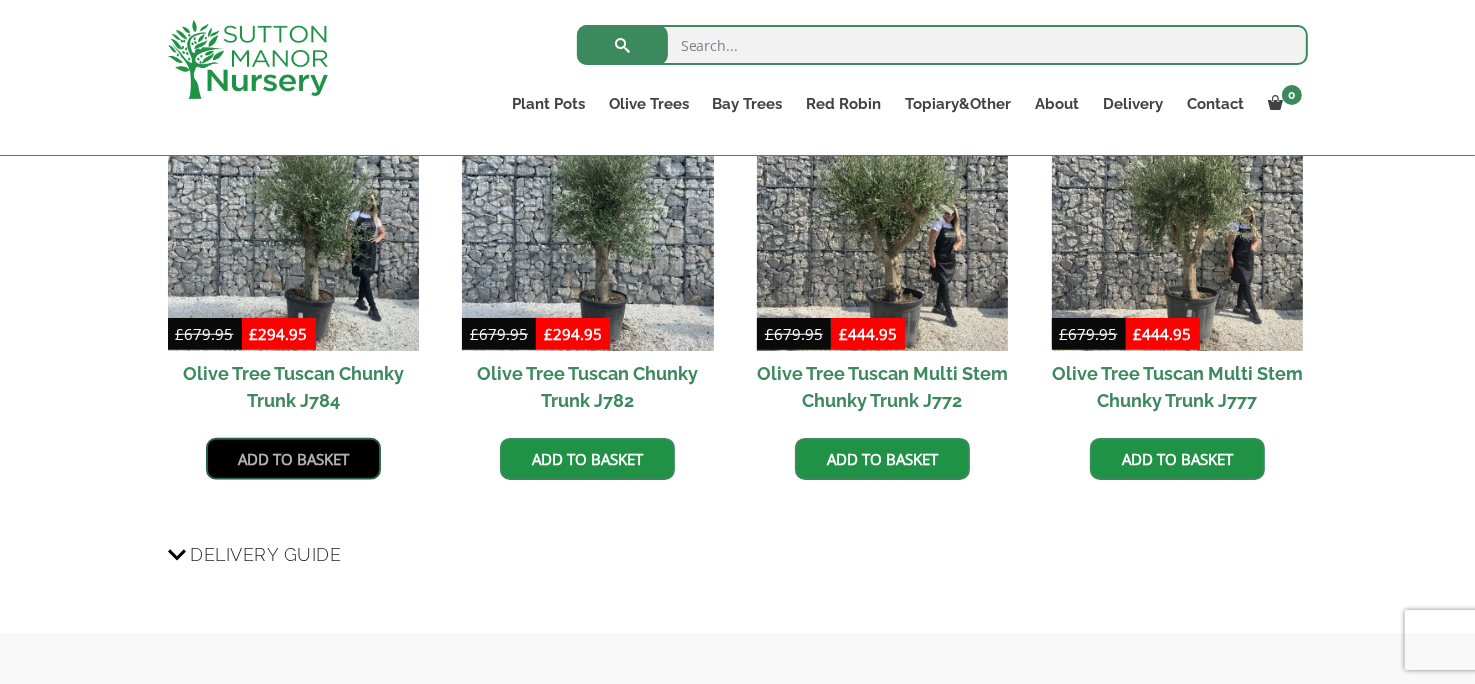 click on "Add to basket" at bounding box center [293, 459] 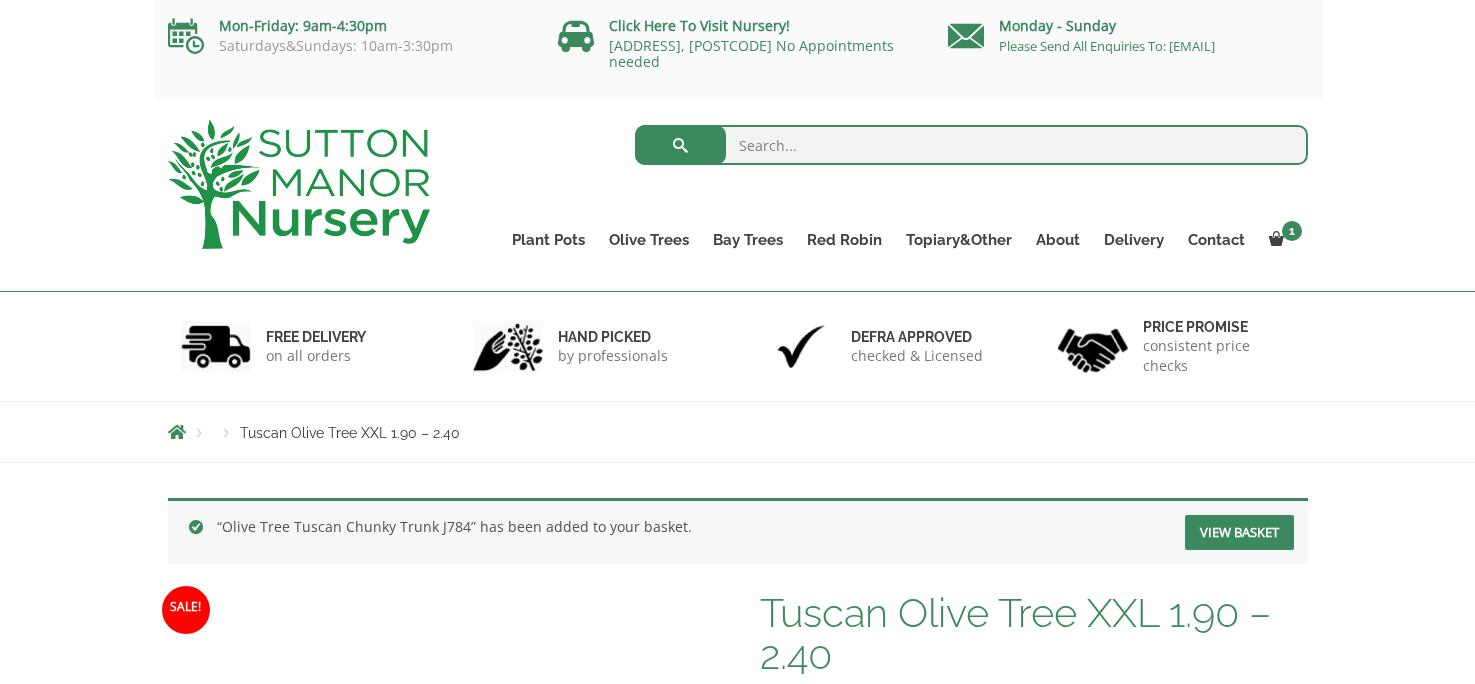 scroll, scrollTop: 0, scrollLeft: 0, axis: both 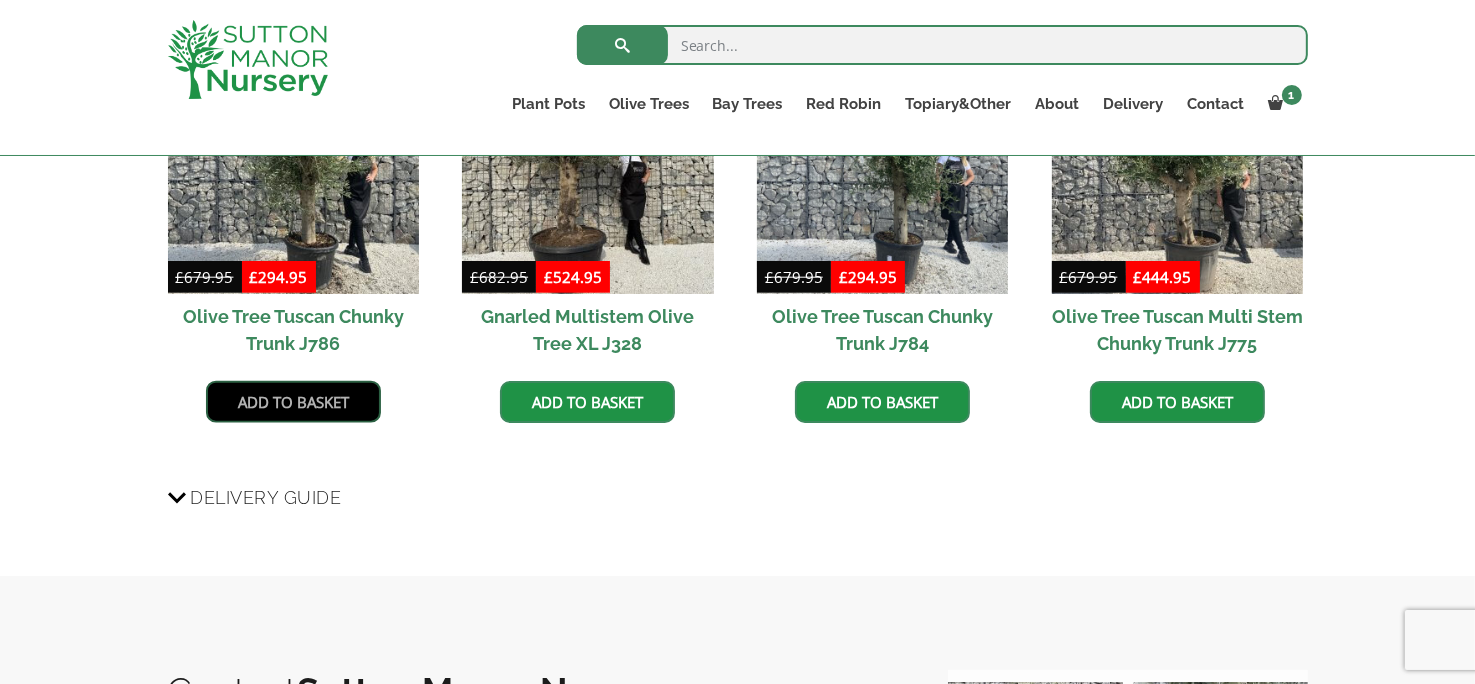 click on "Add to basket" at bounding box center [293, 402] 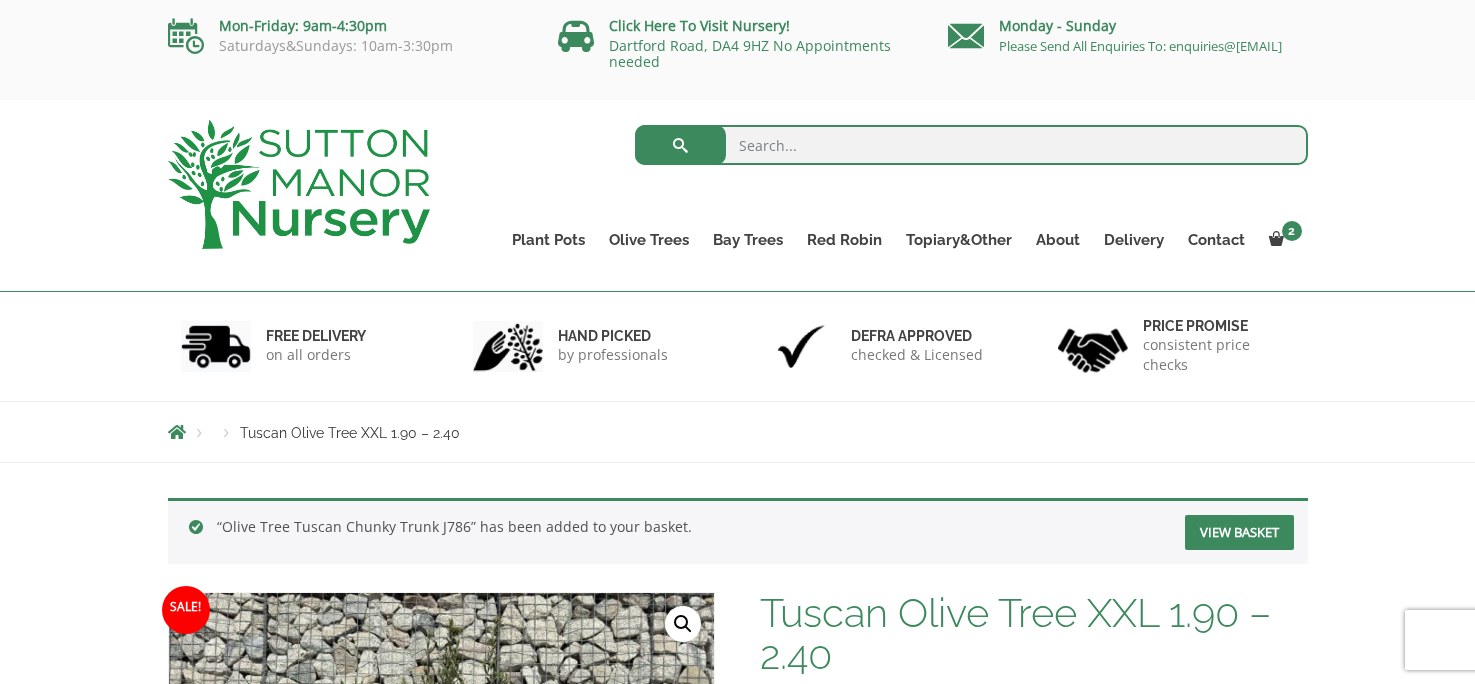 scroll, scrollTop: 0, scrollLeft: 0, axis: both 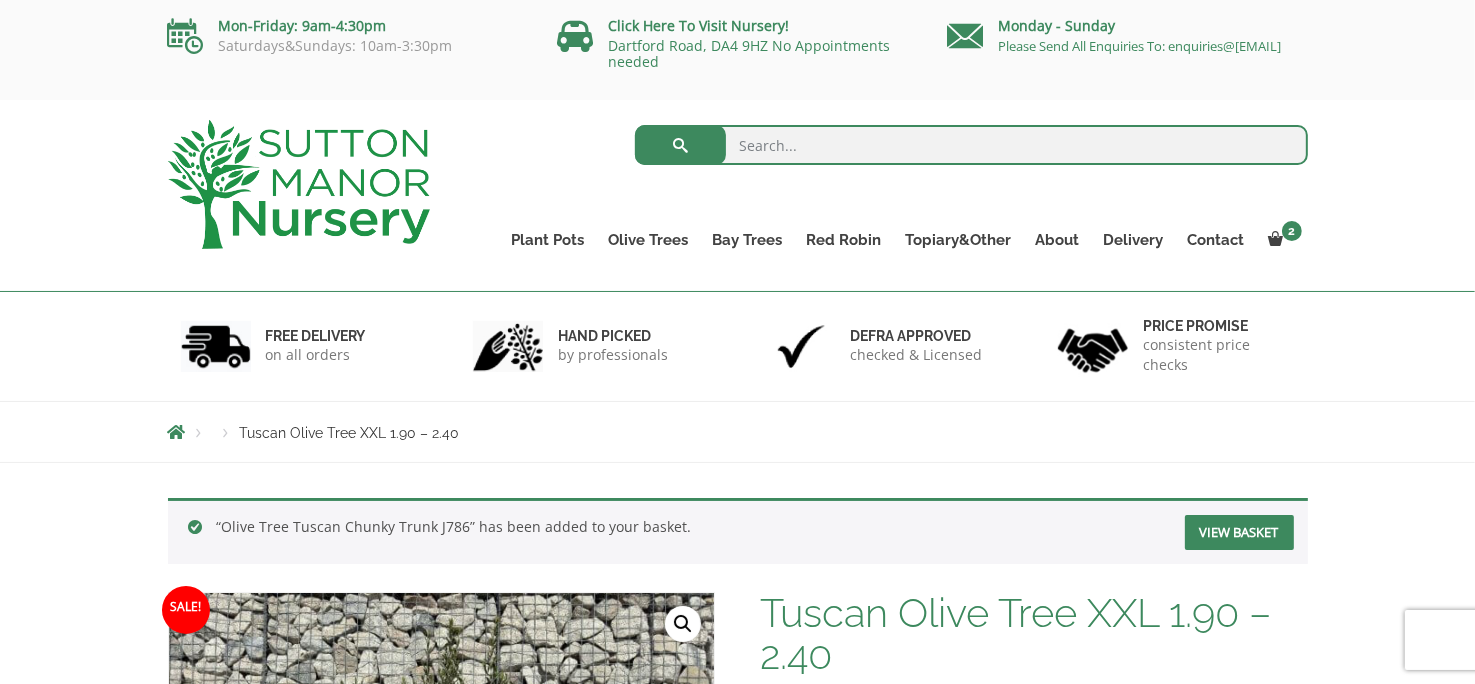 click on "View basket" at bounding box center [1239, 532] 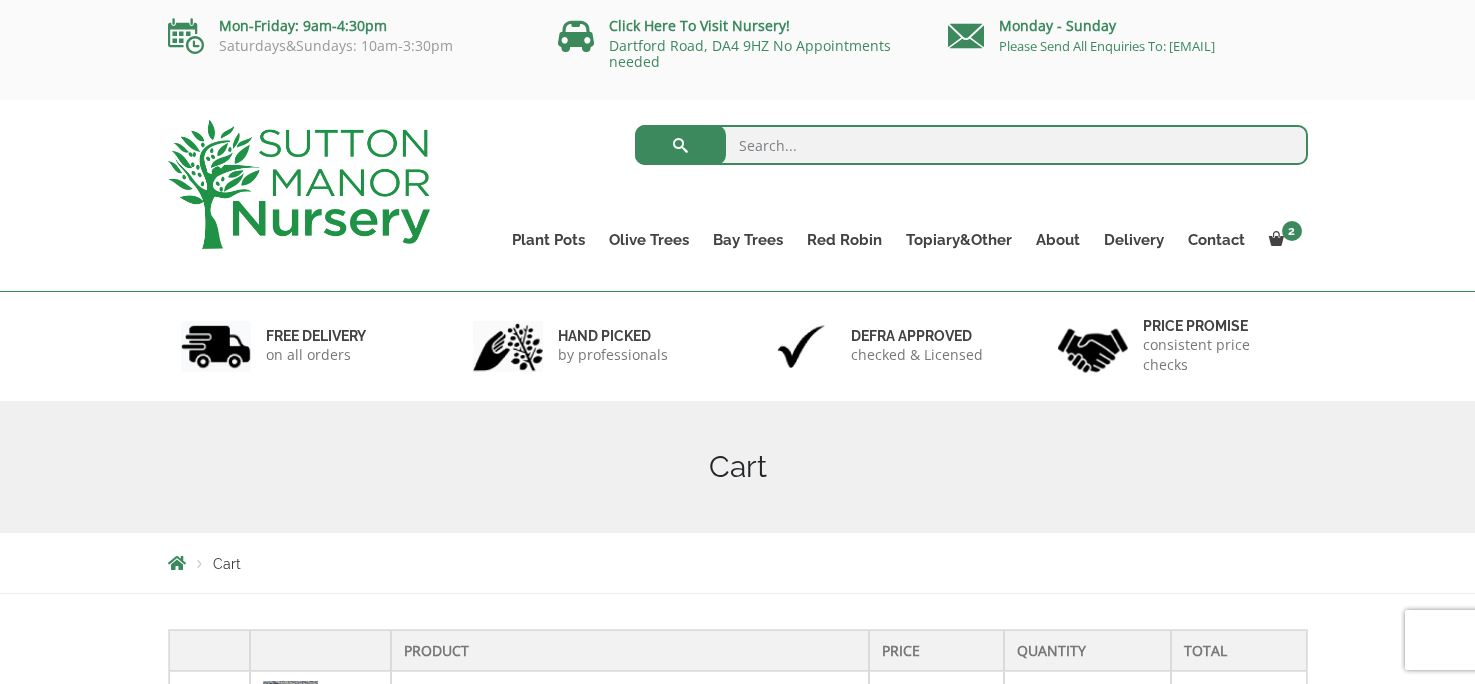 scroll, scrollTop: 0, scrollLeft: 0, axis: both 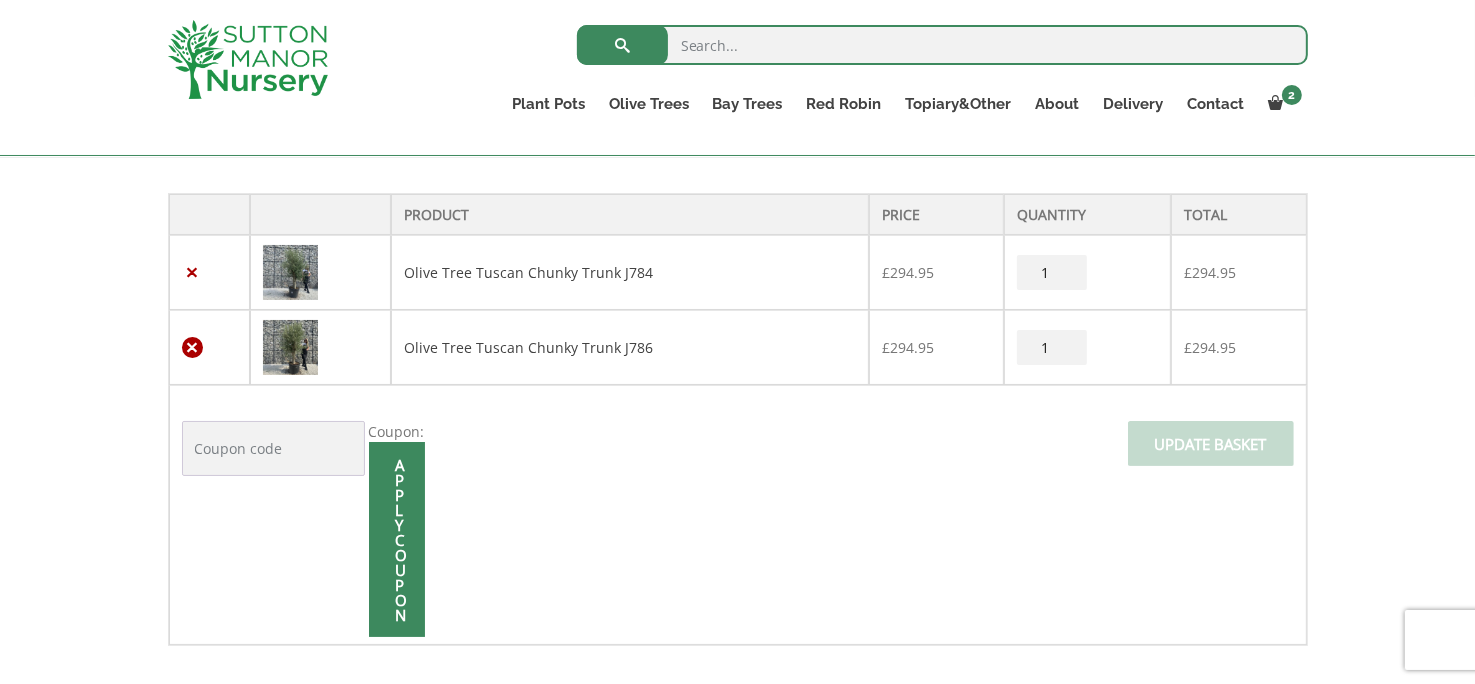 click on "×" at bounding box center [192, 347] 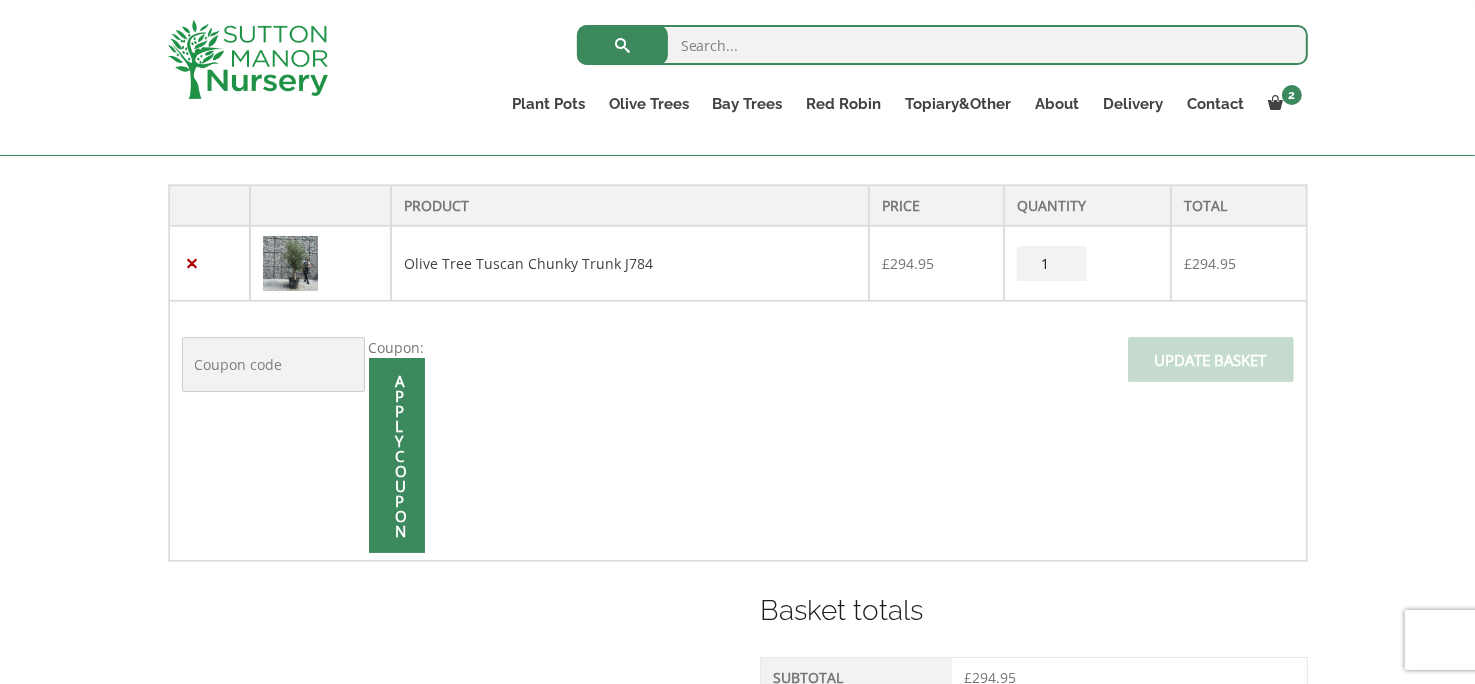 scroll, scrollTop: 492, scrollLeft: 0, axis: vertical 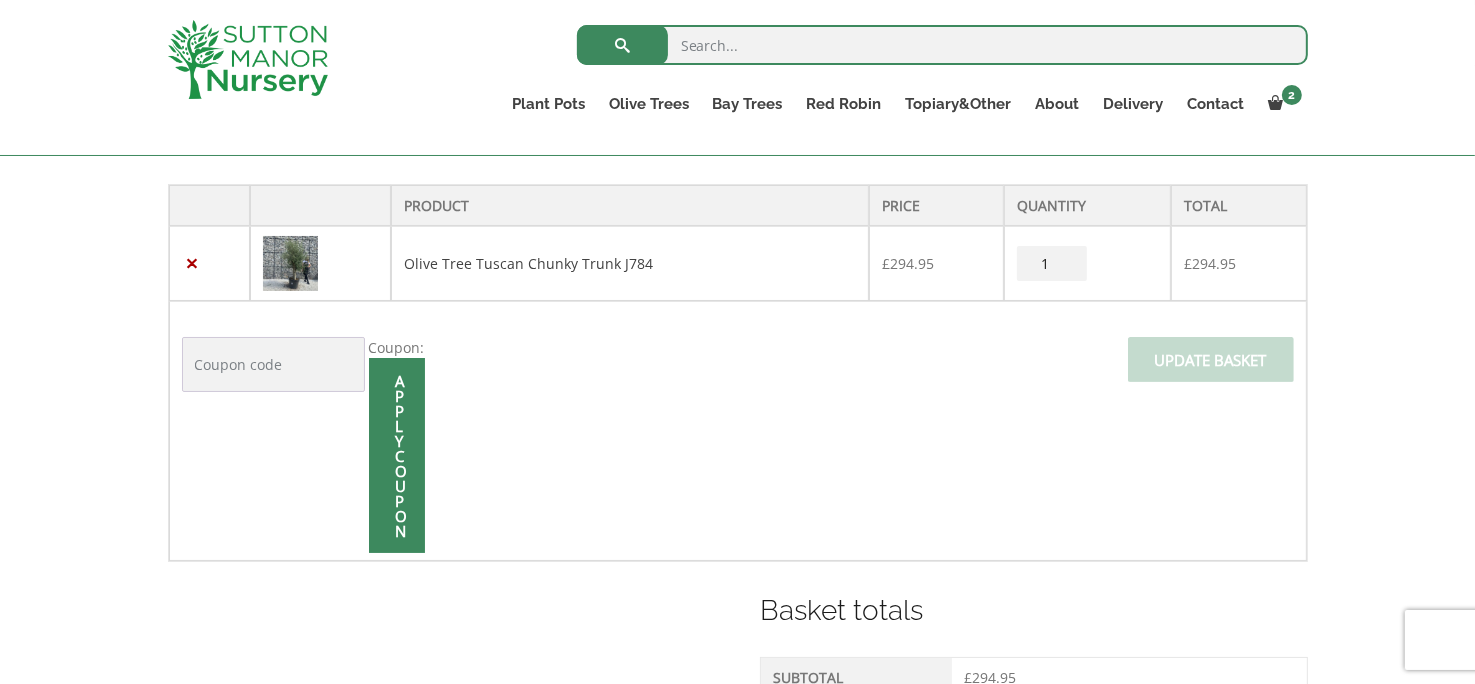 click at bounding box center (397, 456) 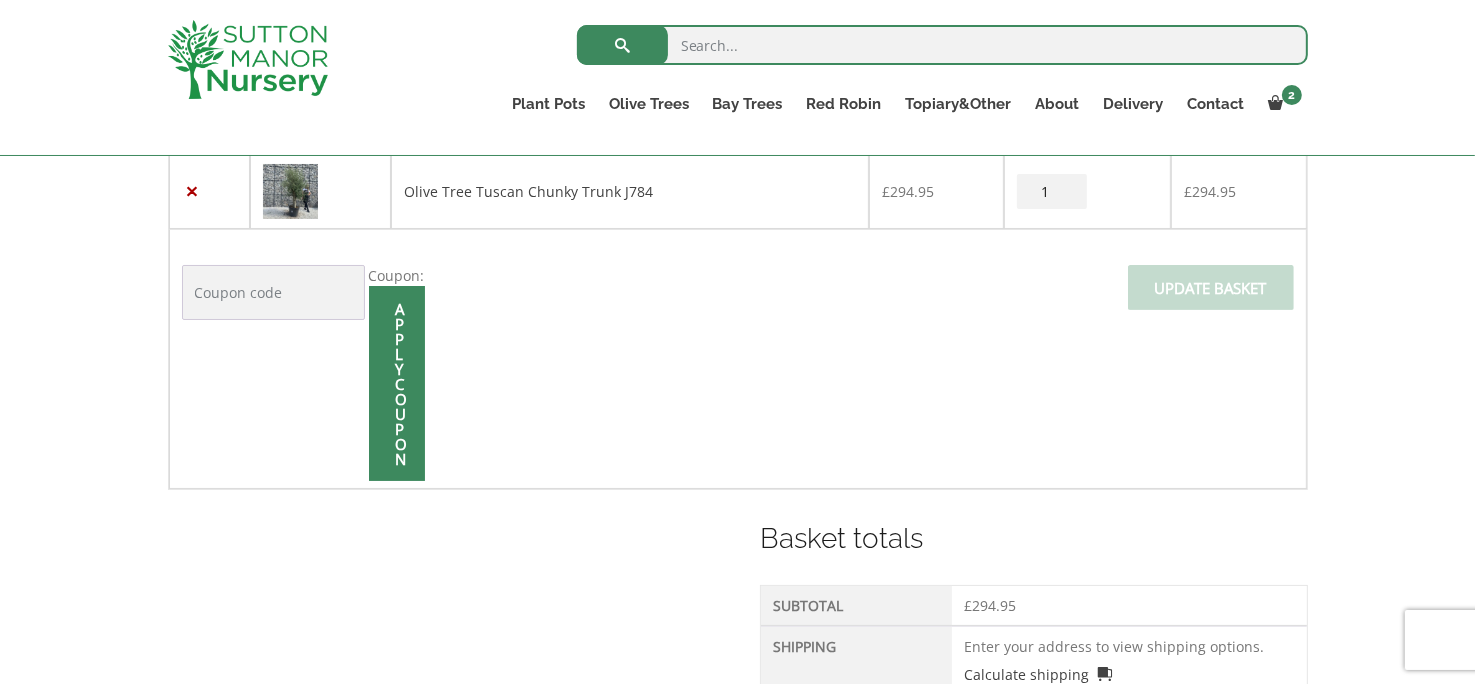 scroll, scrollTop: 792, scrollLeft: 0, axis: vertical 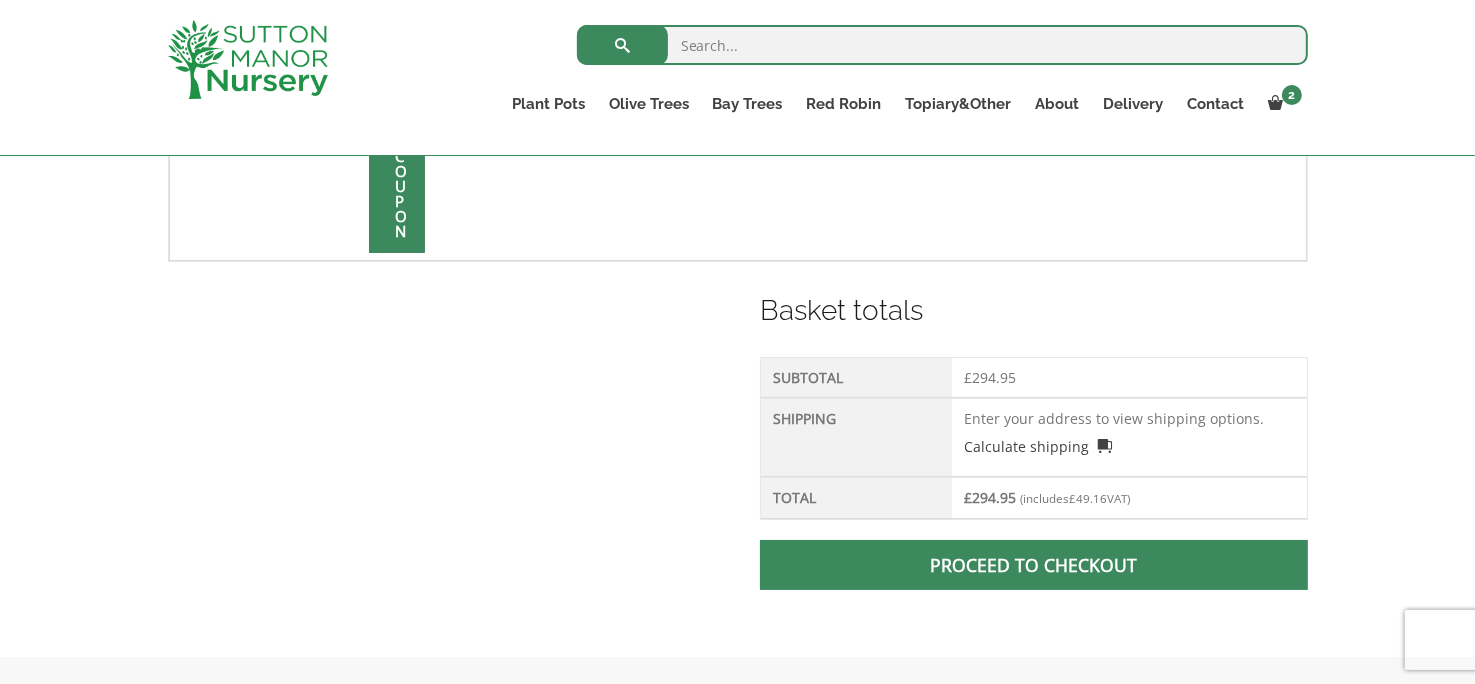 click on "Proceed to checkout" at bounding box center [1033, 565] 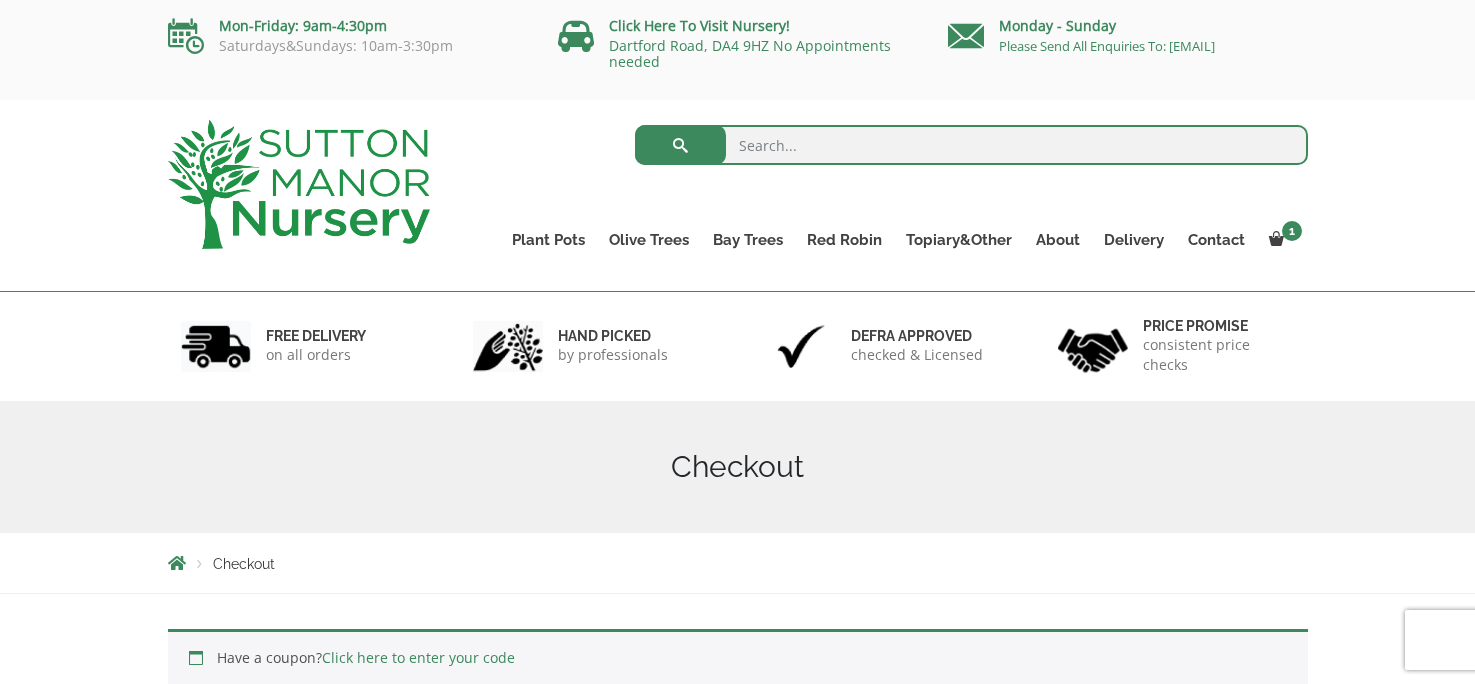 scroll, scrollTop: 0, scrollLeft: 0, axis: both 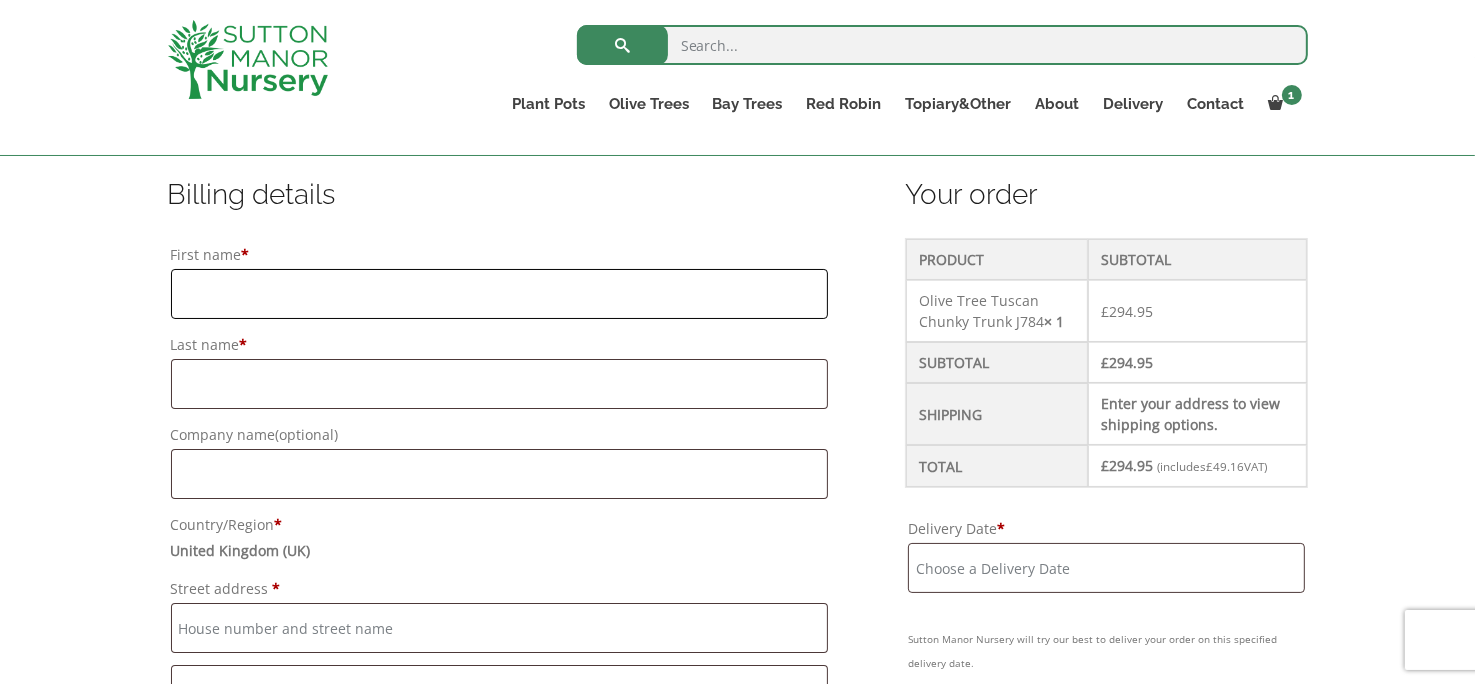 click on "First name  *" at bounding box center [500, 294] 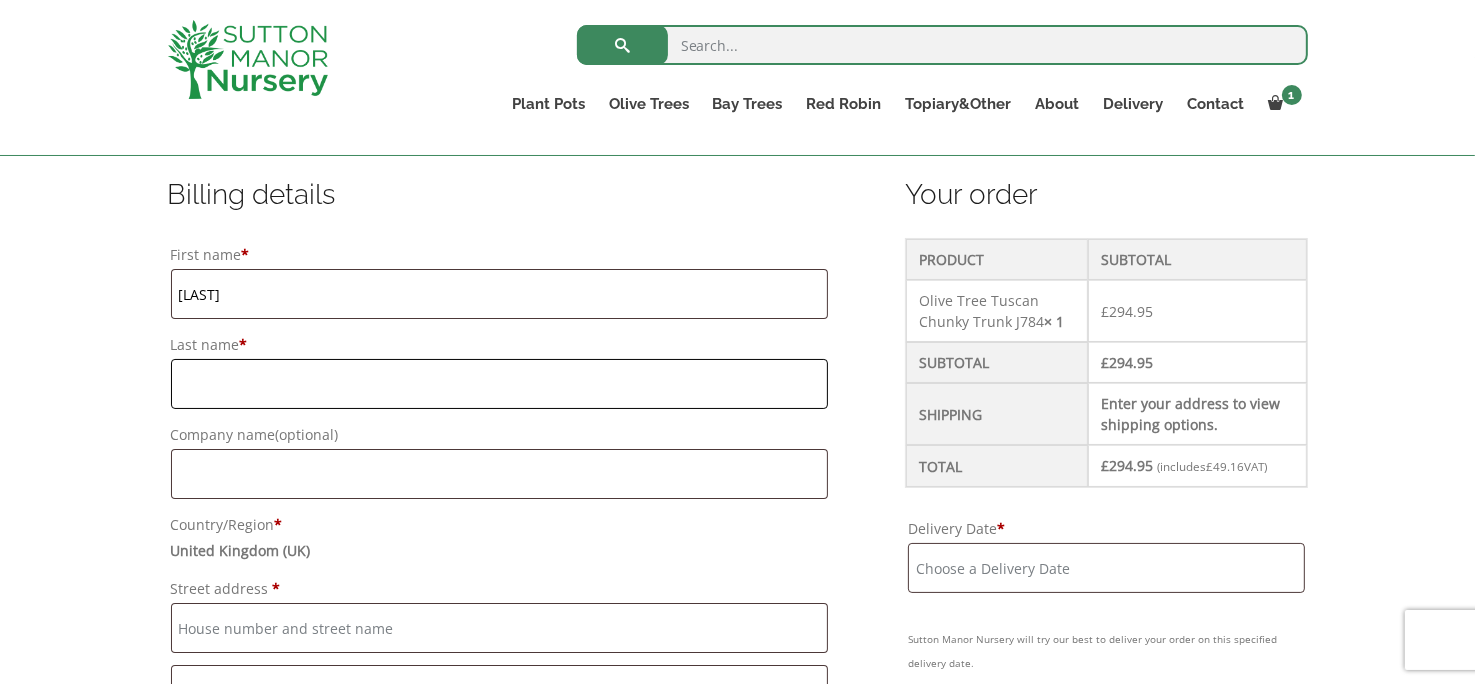 type on "[LAST]" 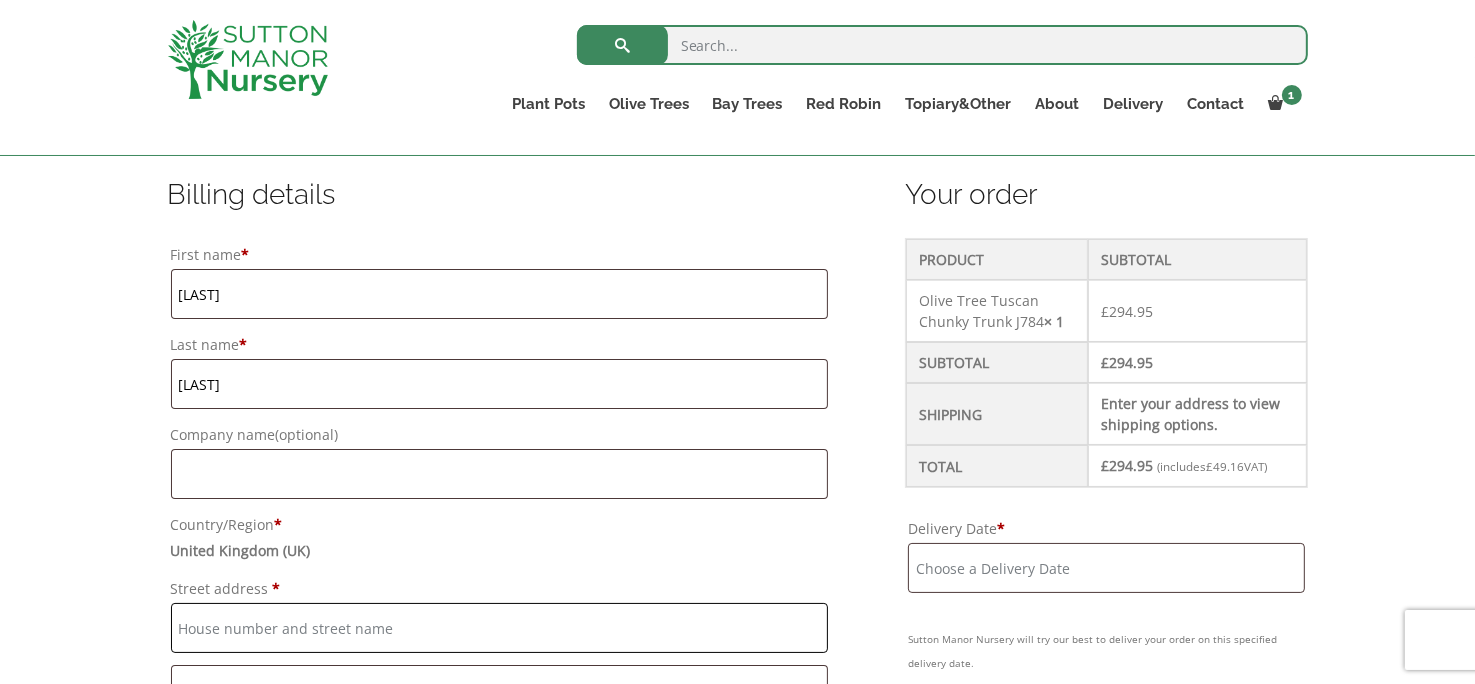 type on "[NUMBER] [STREET]" 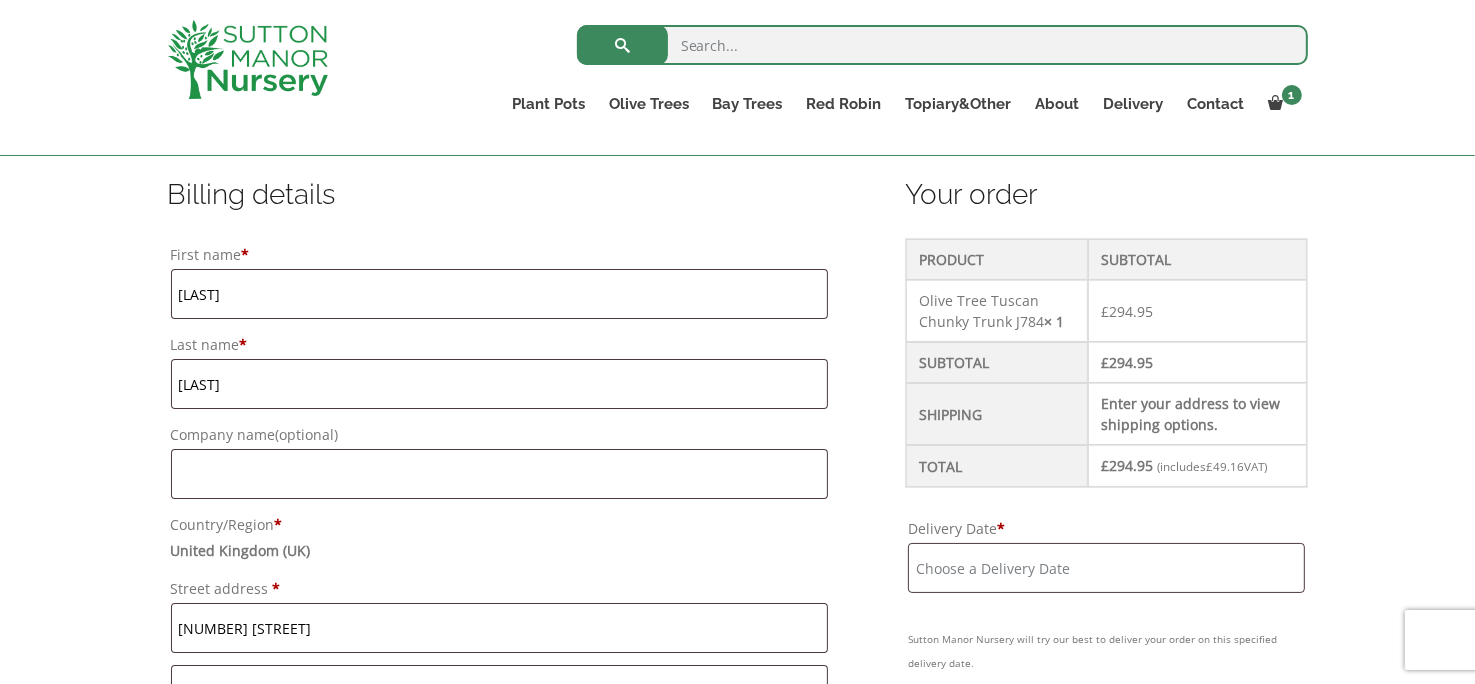 type on "[CITY]" 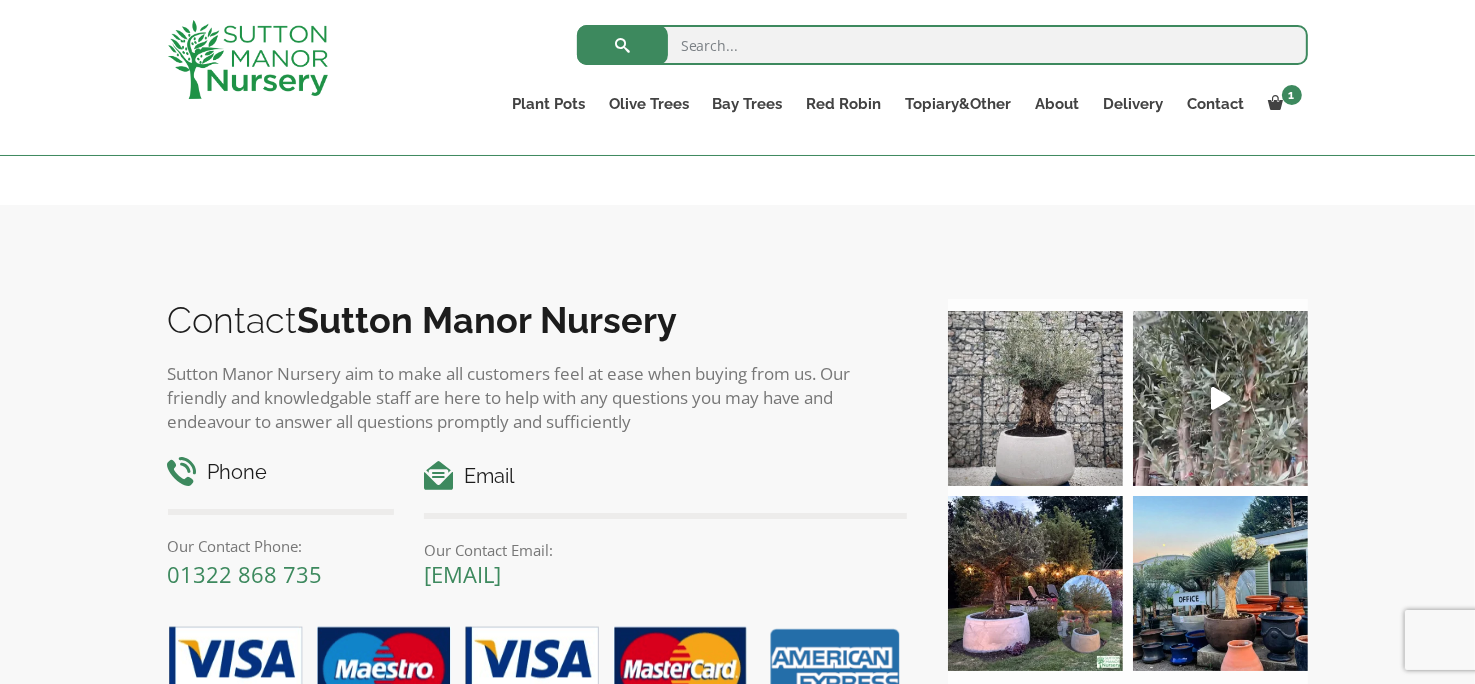 scroll, scrollTop: 2500, scrollLeft: 0, axis: vertical 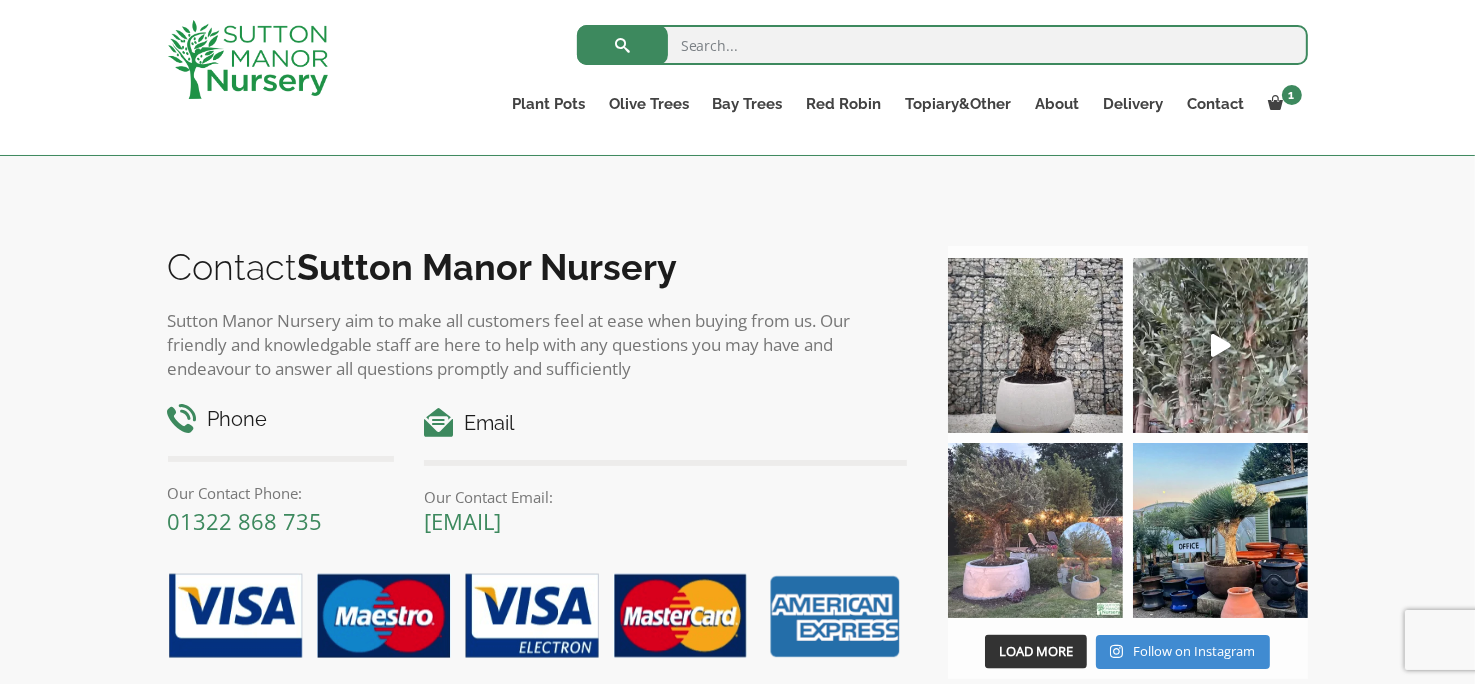 click at bounding box center (1035, 530) 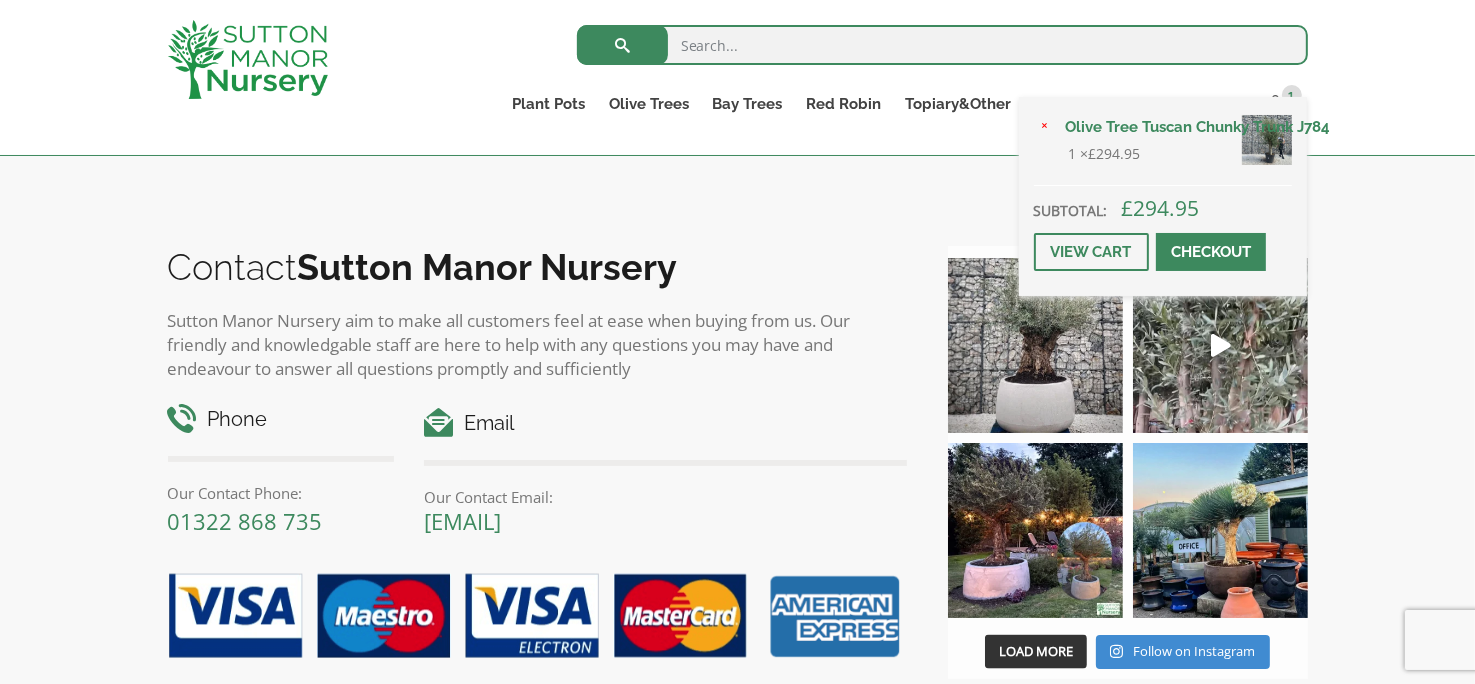 click at bounding box center [1267, 140] 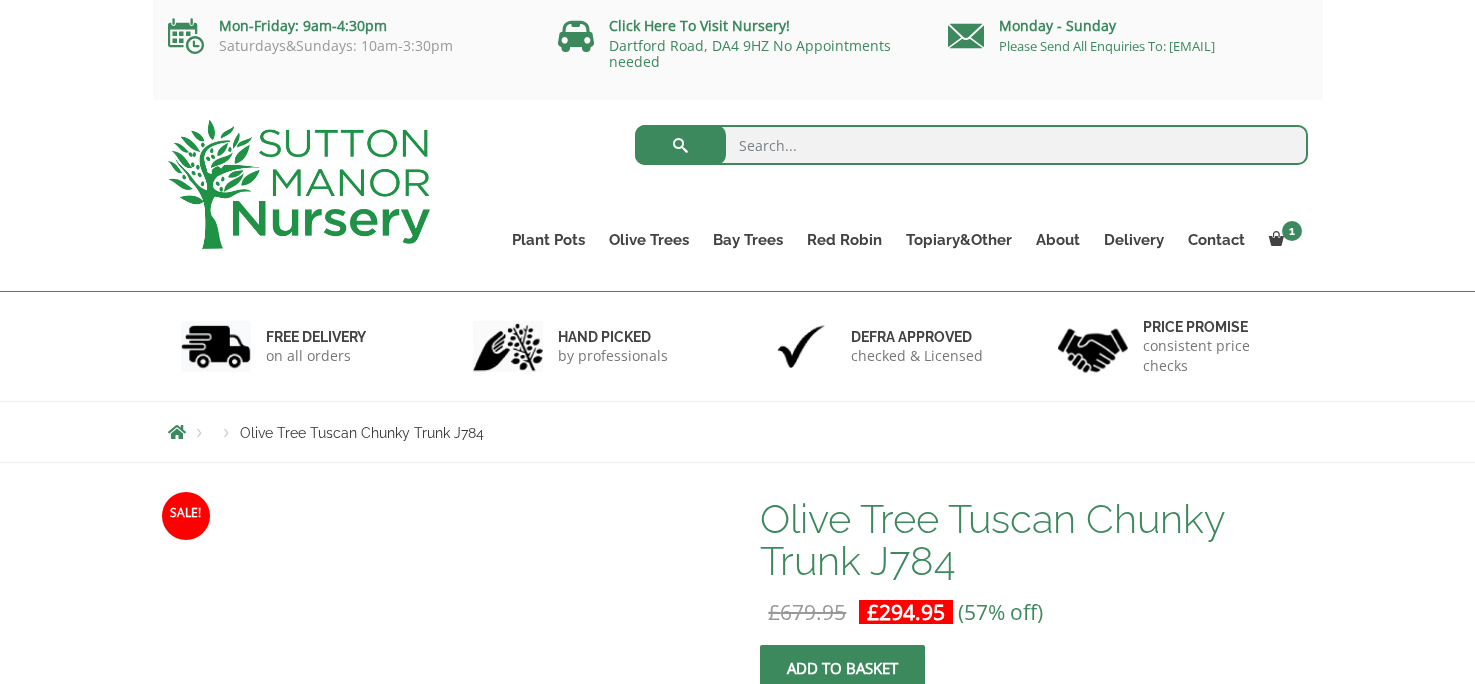 scroll, scrollTop: 0, scrollLeft: 0, axis: both 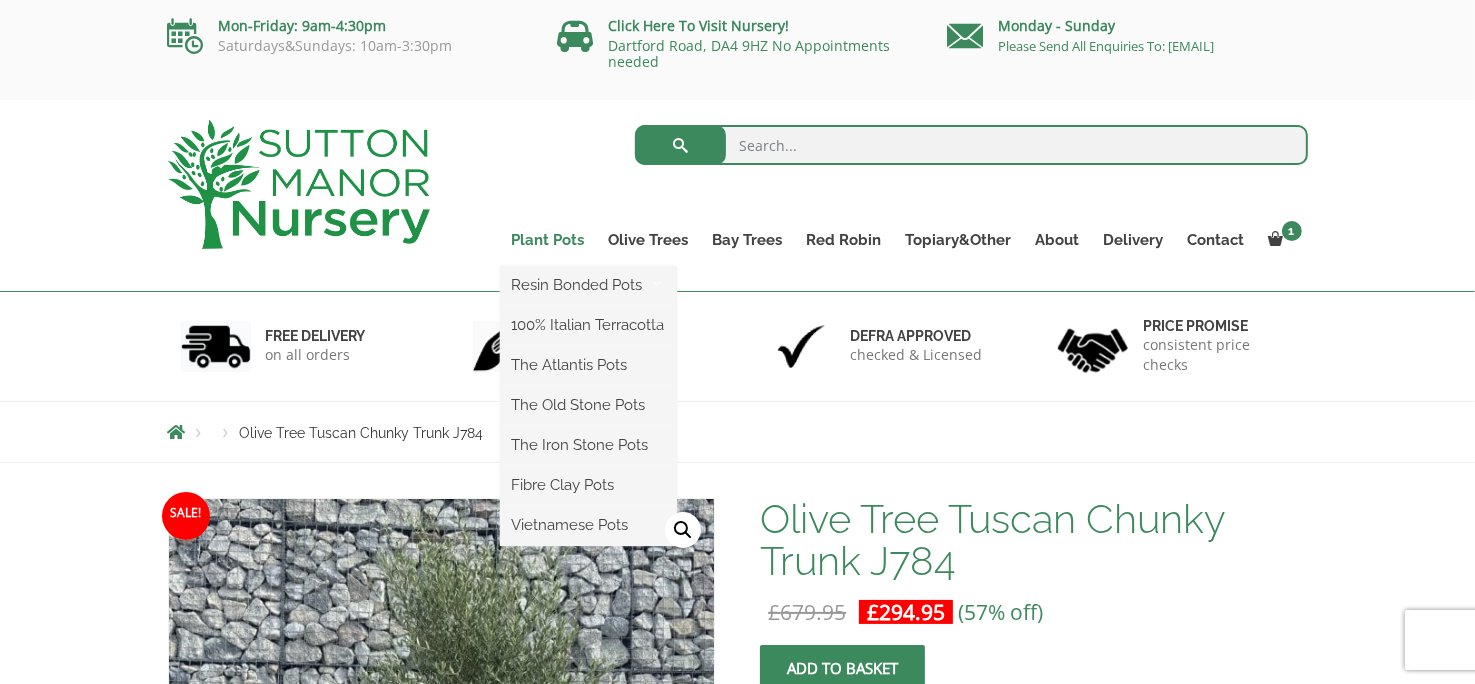click on "Plant Pots" at bounding box center [548, 240] 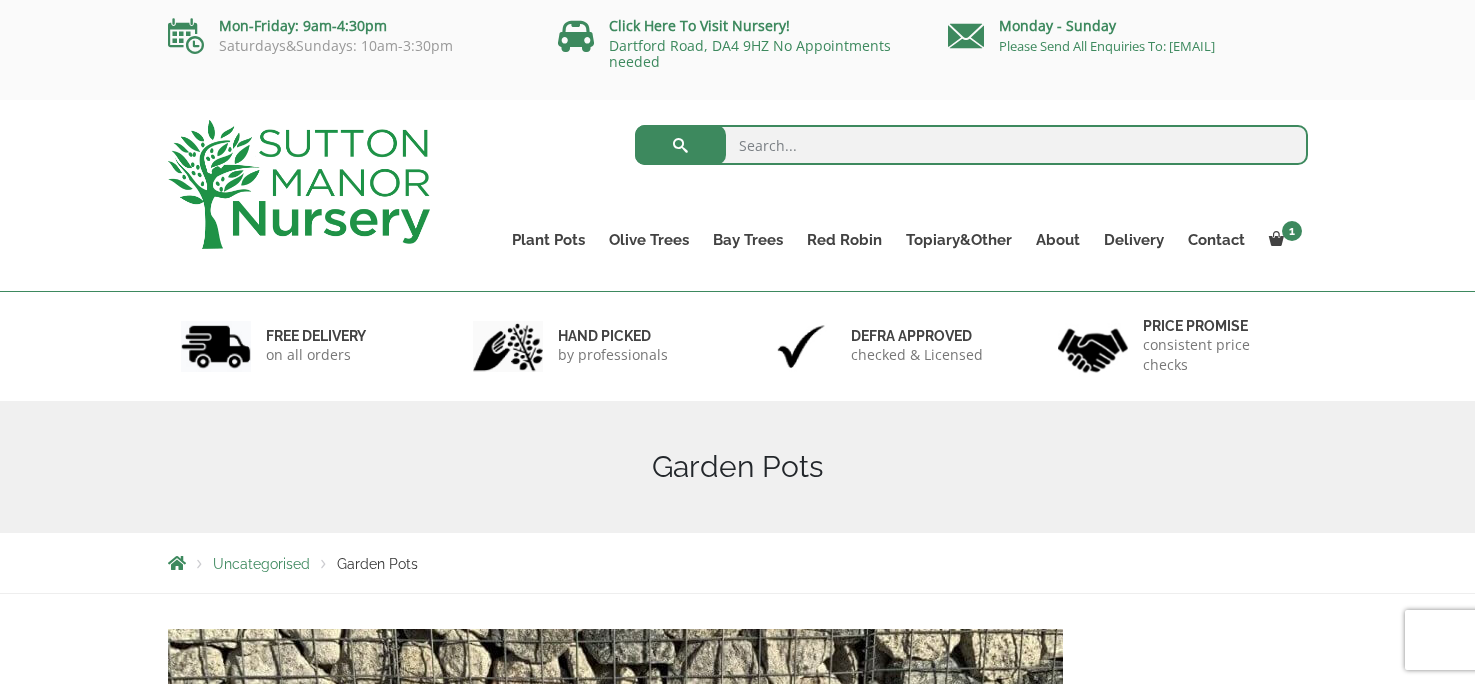 scroll, scrollTop: 0, scrollLeft: 0, axis: both 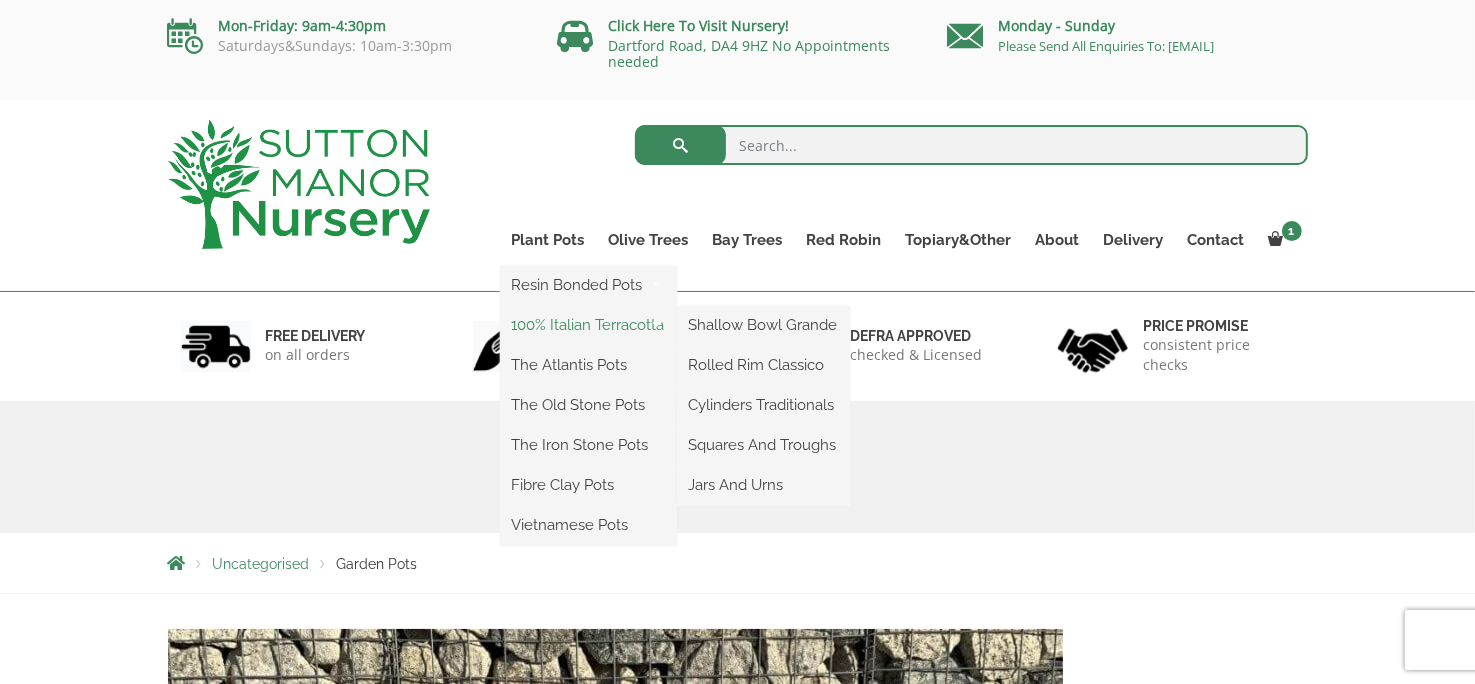 click on "100% Italian Terracotta" at bounding box center [588, 325] 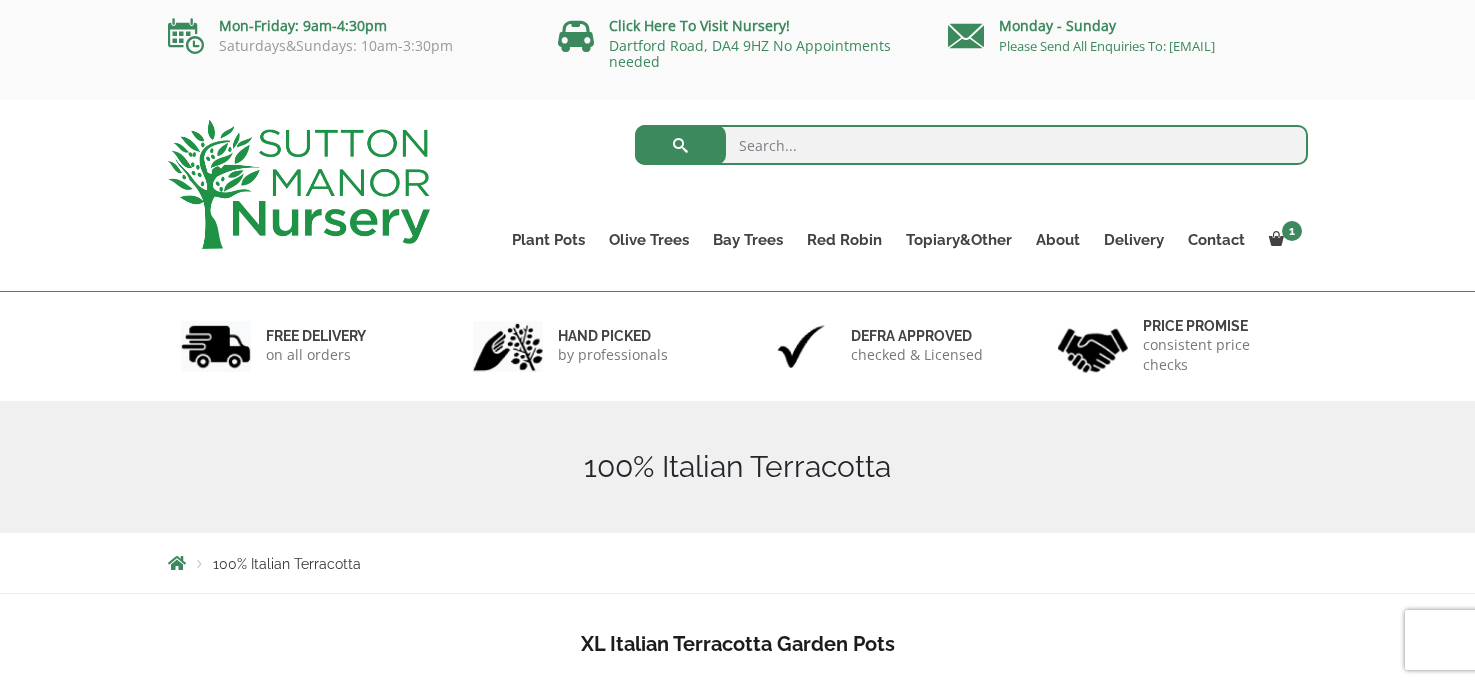 scroll, scrollTop: 0, scrollLeft: 0, axis: both 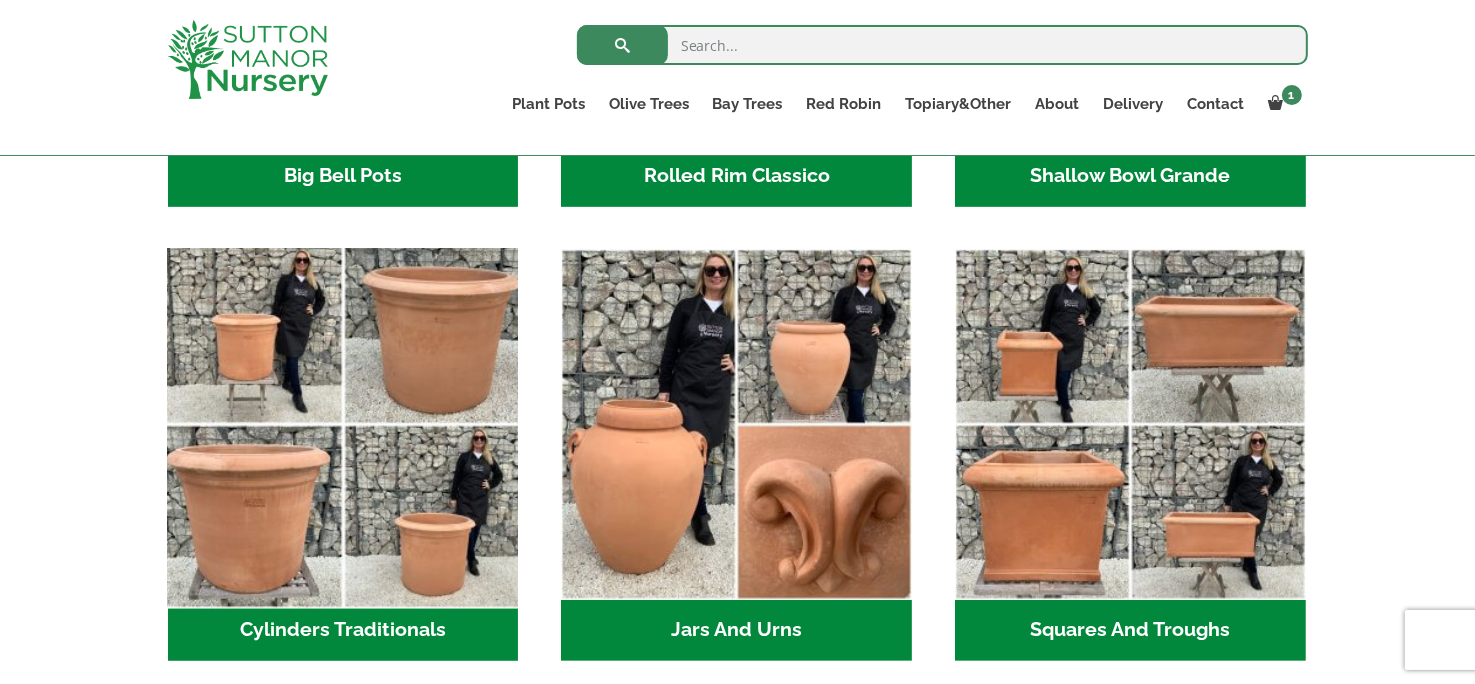 click at bounding box center (343, 424) 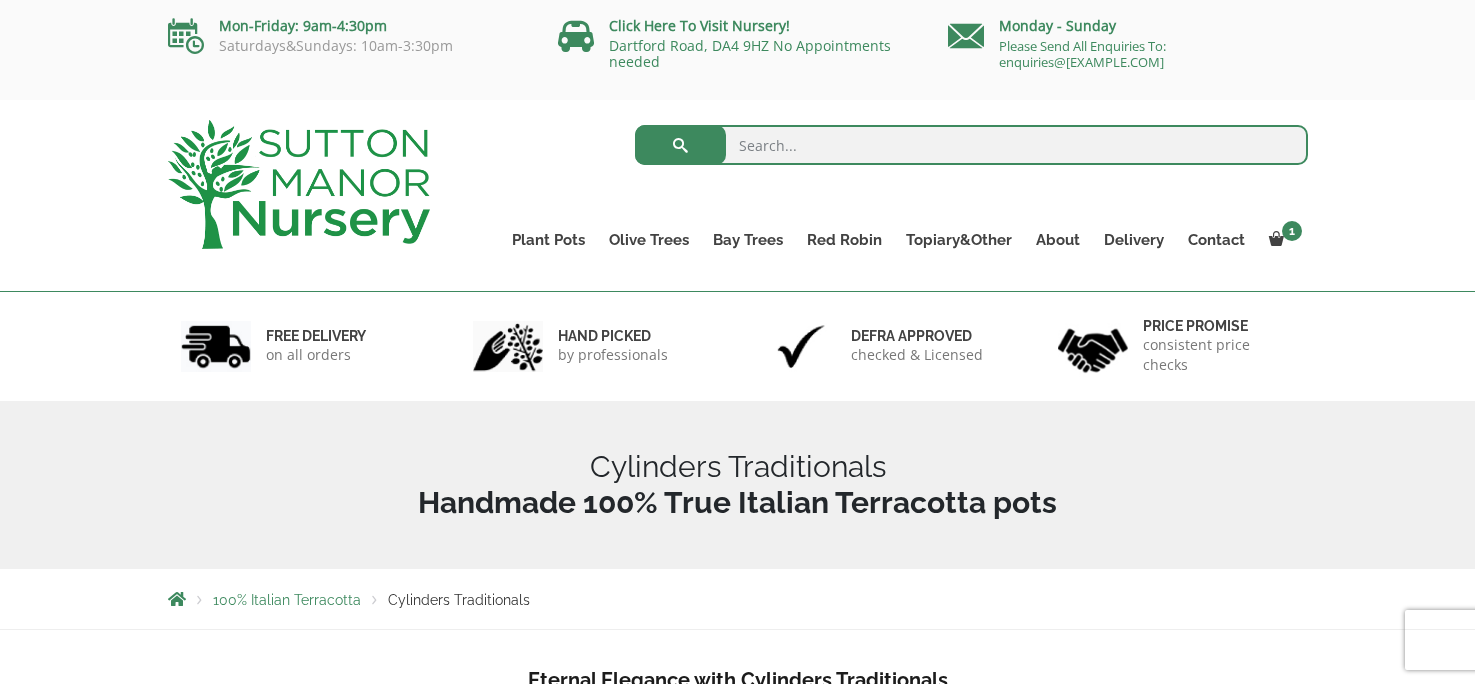 scroll, scrollTop: 0, scrollLeft: 0, axis: both 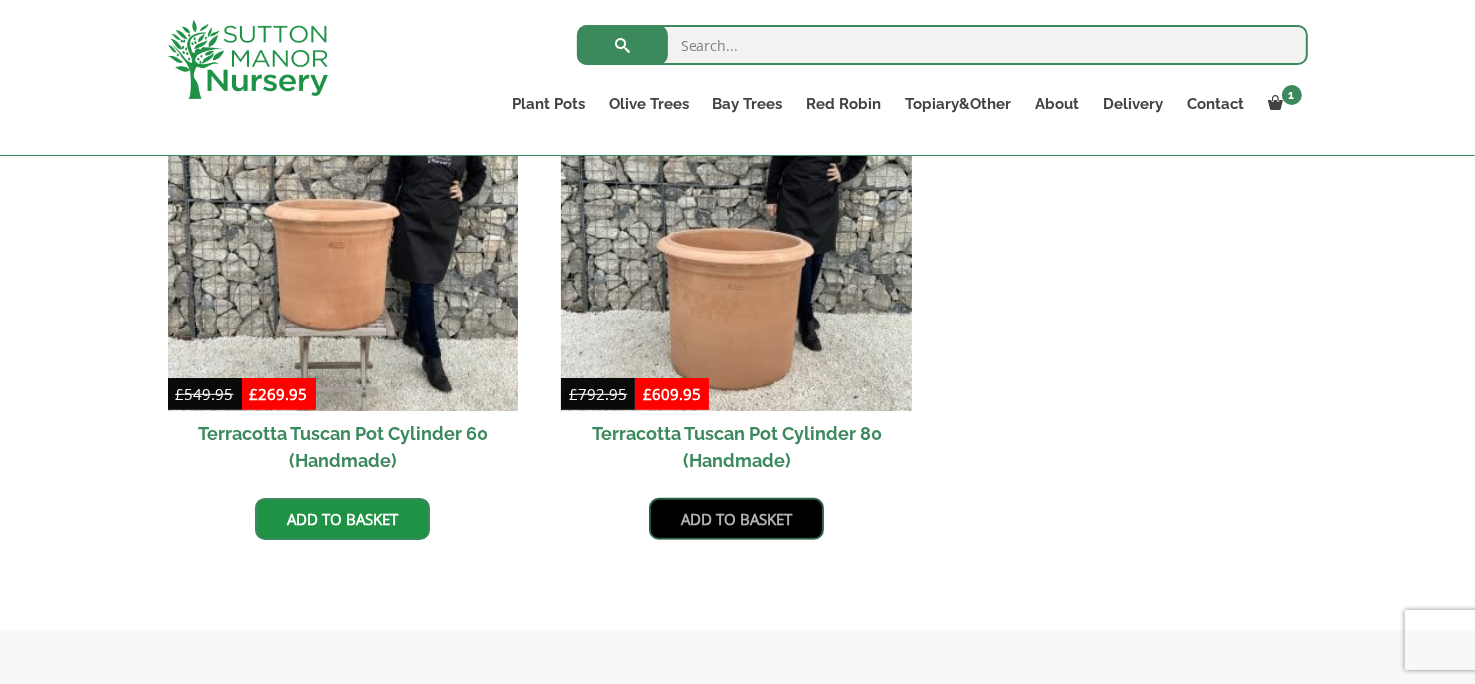 click on "Add to basket" at bounding box center (736, 519) 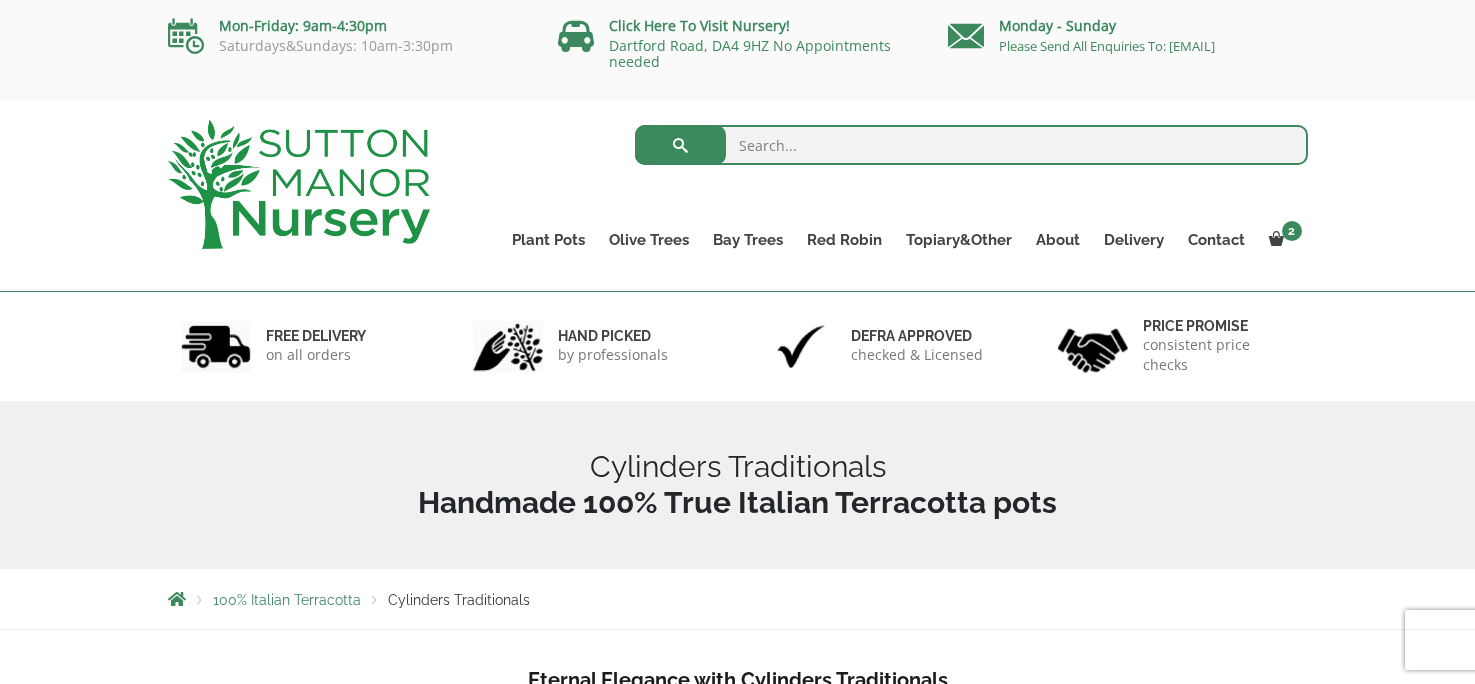 scroll, scrollTop: 0, scrollLeft: 0, axis: both 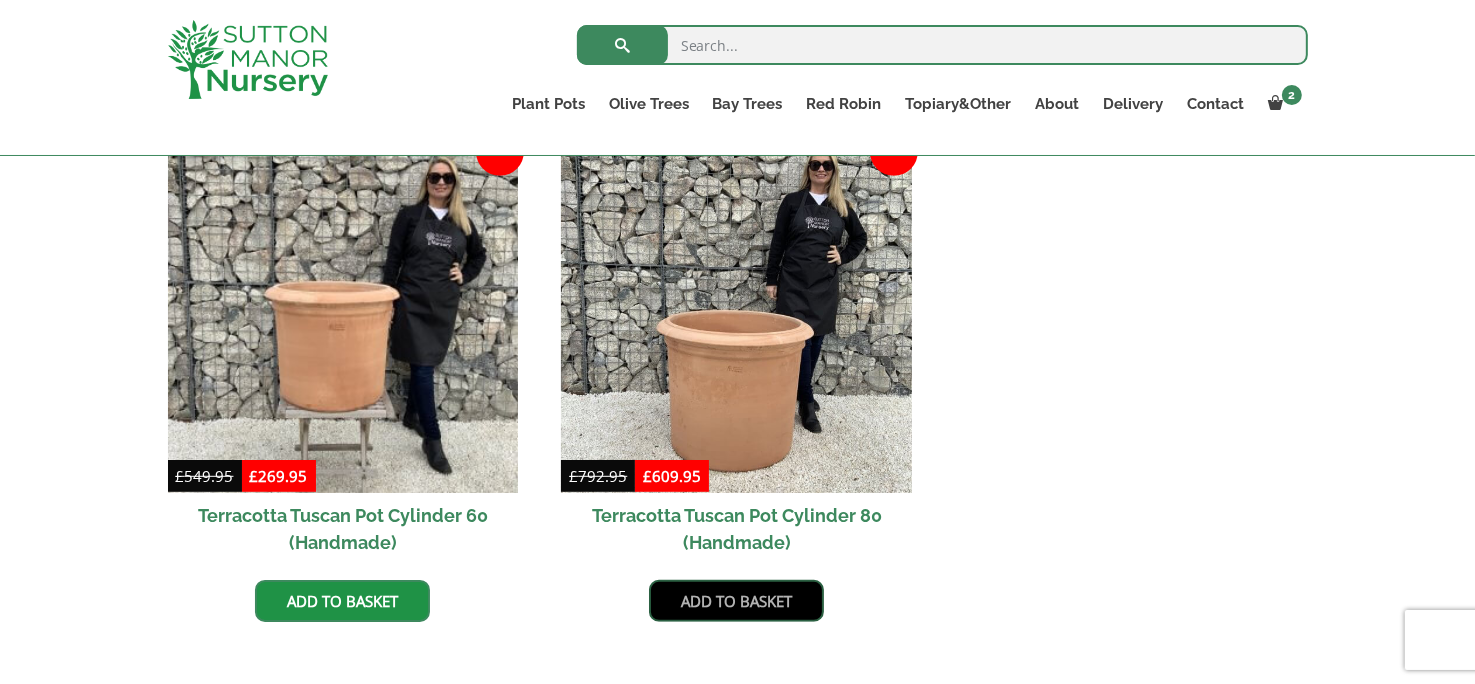 click on "Add to basket" at bounding box center (736, 601) 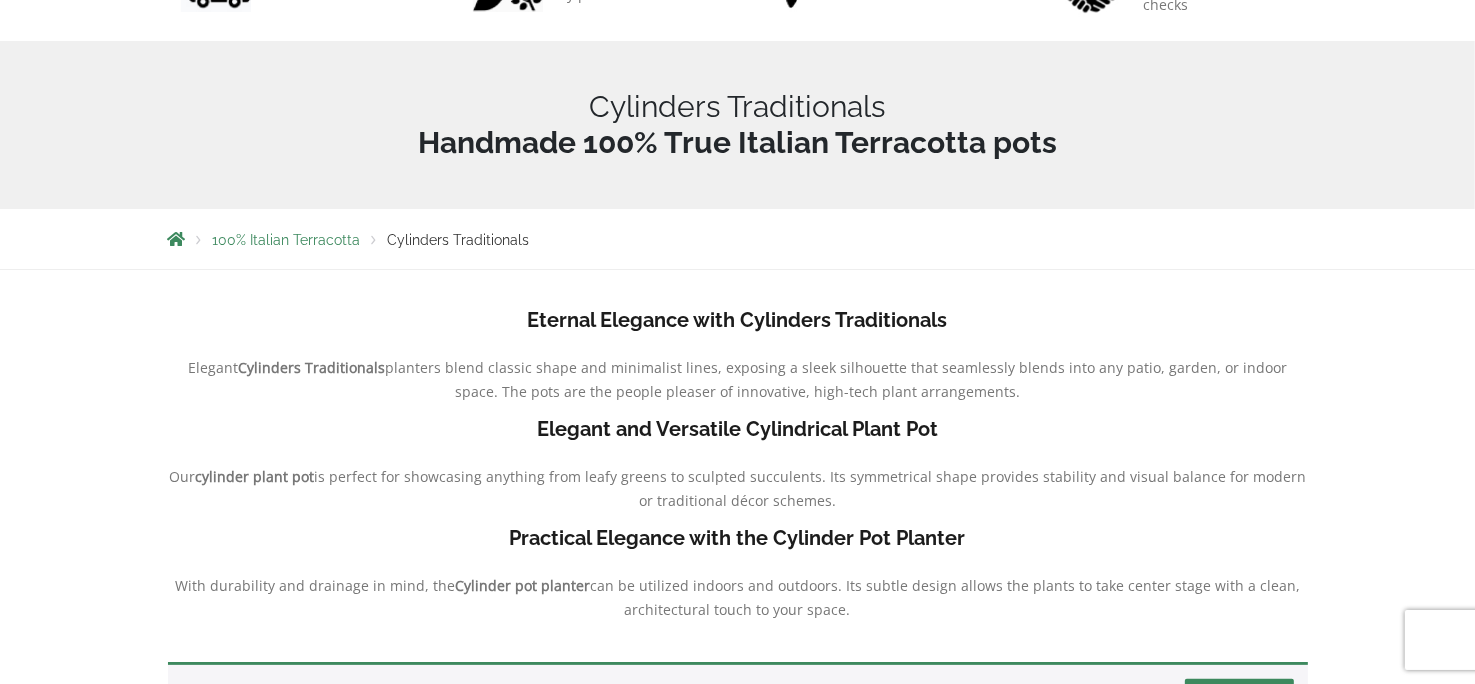 scroll, scrollTop: 0, scrollLeft: 0, axis: both 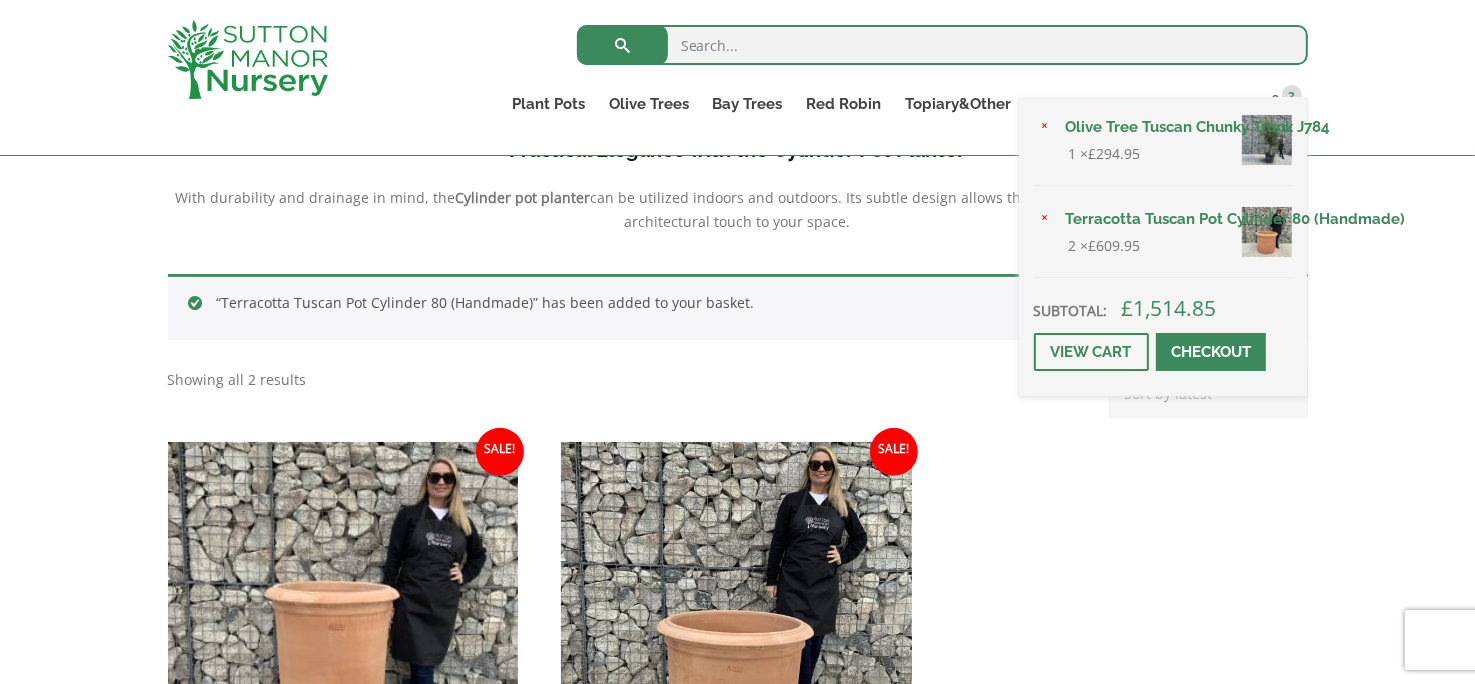 click at bounding box center [1211, 352] 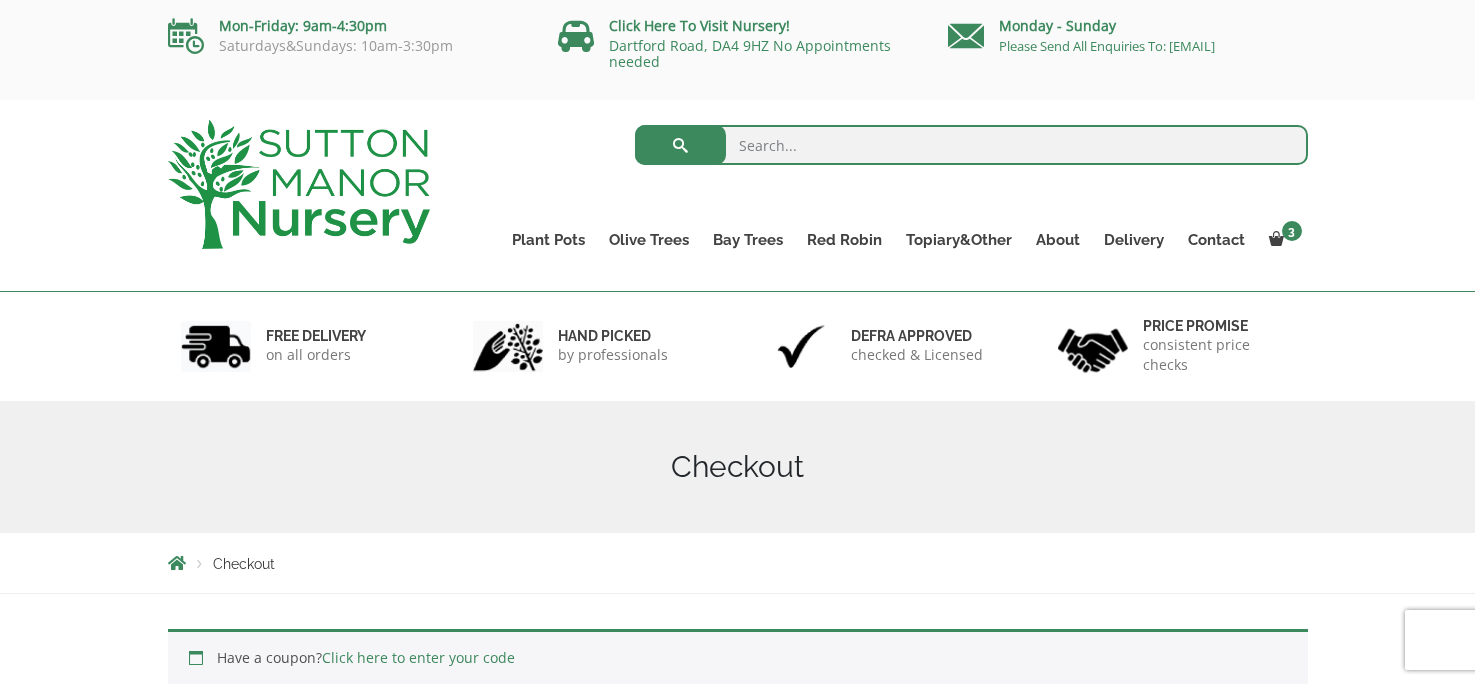 scroll, scrollTop: 0, scrollLeft: 0, axis: both 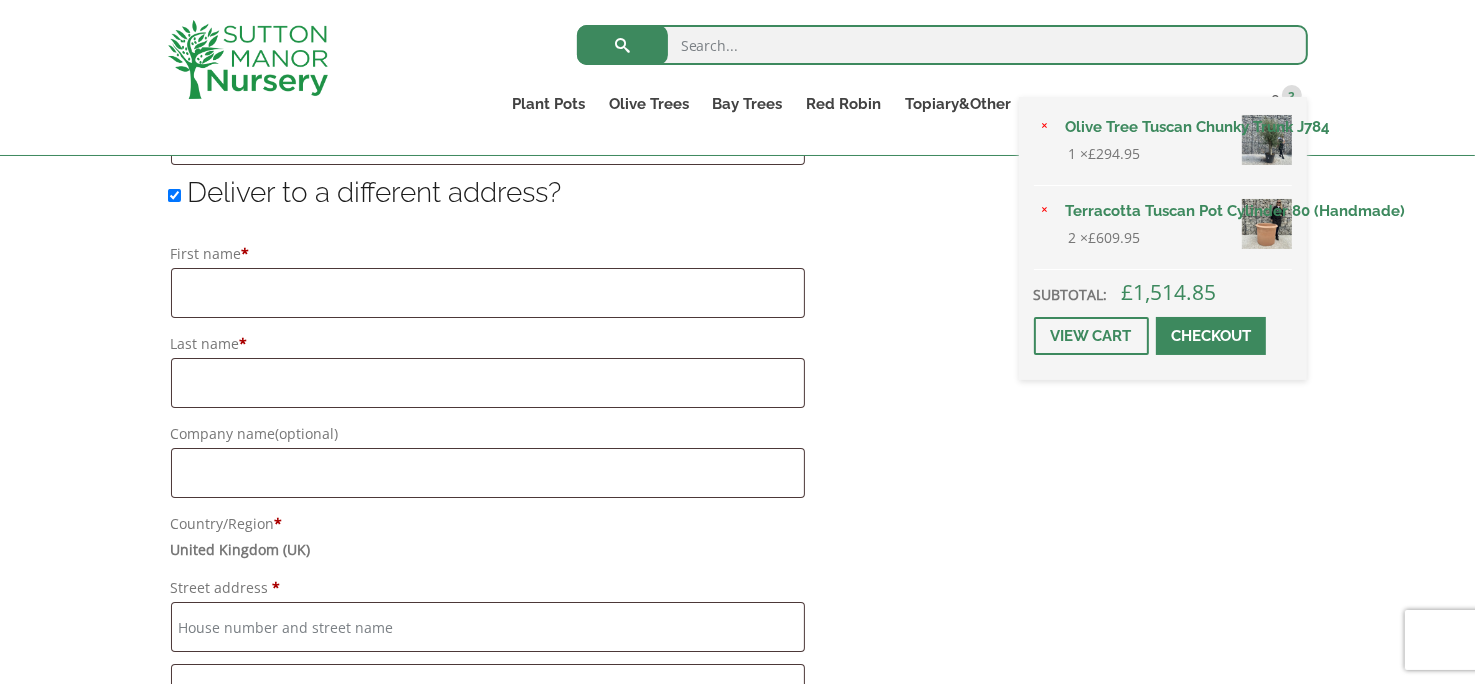 click on "×
Olive Tree Tuscan Chunky Trunk  J784
1 ×  £ [PRICE]
×
Terracotta Tuscan Pot Cylinder 80 (Handmade)
2 ×  £ [PRICE]
Subtotal:   £ [PRICE]
View cart Checkout" at bounding box center [1163, 238] 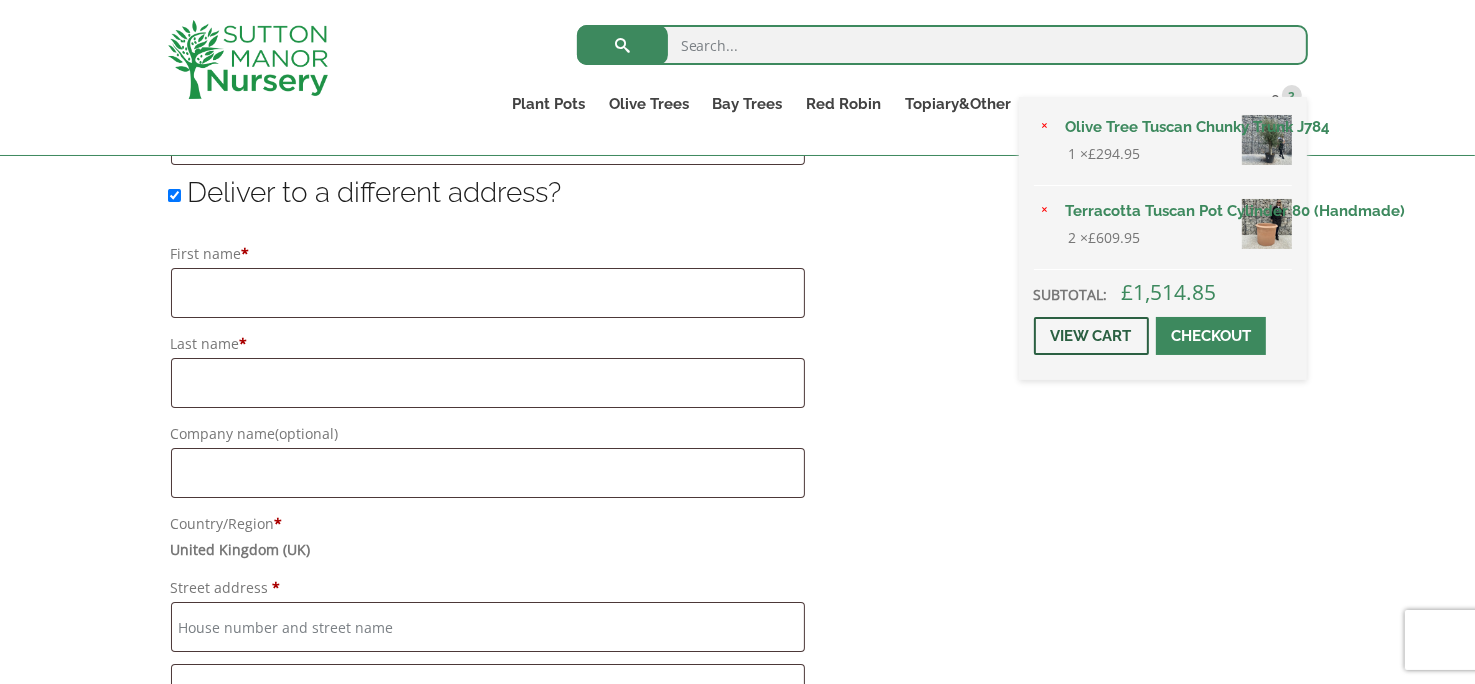click on "View cart" at bounding box center [1091, 336] 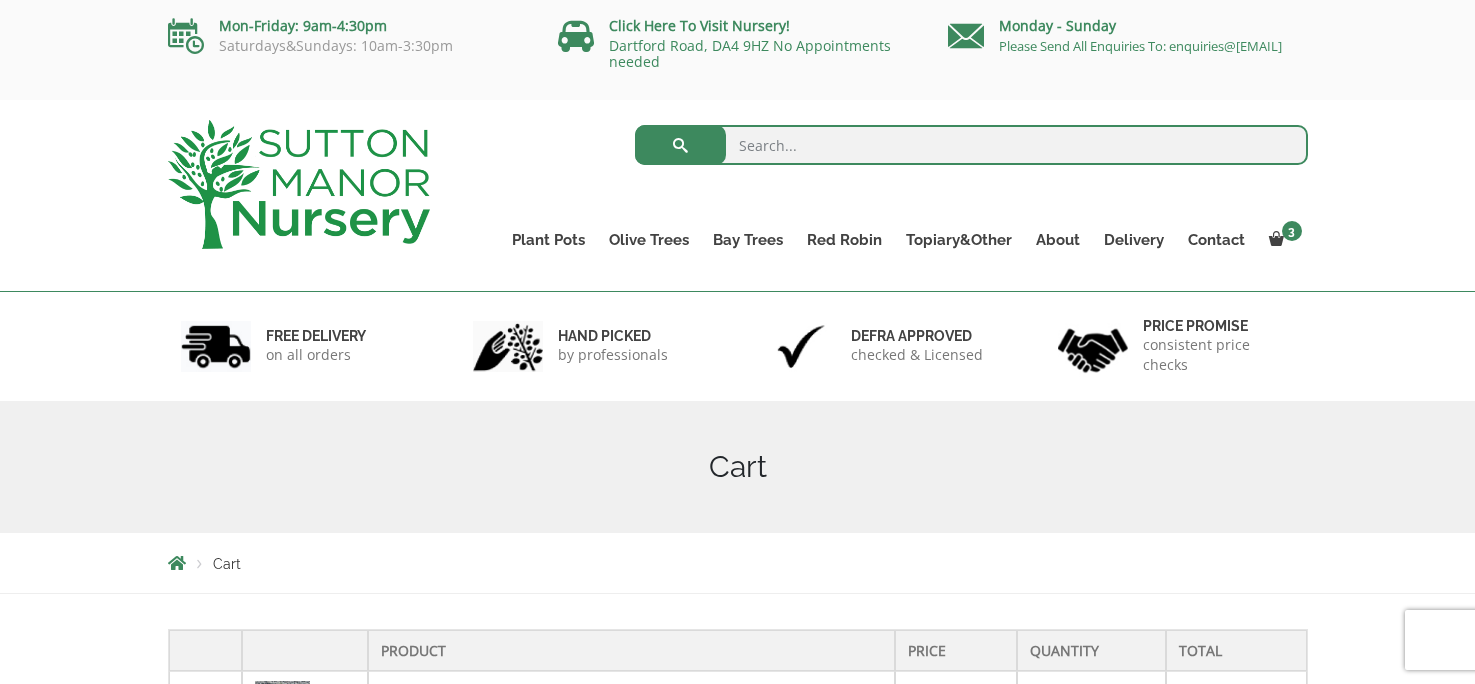 scroll, scrollTop: 0, scrollLeft: 0, axis: both 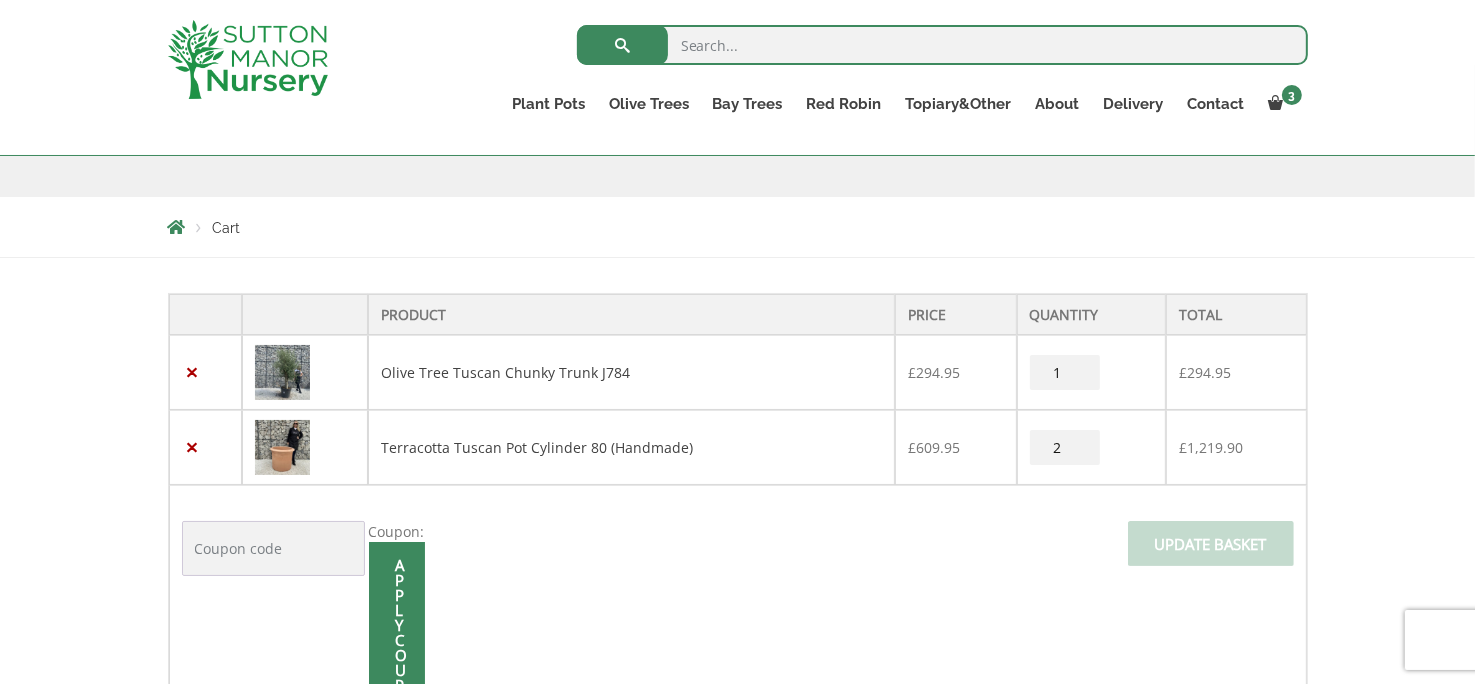 click on "2" at bounding box center [1065, 447] 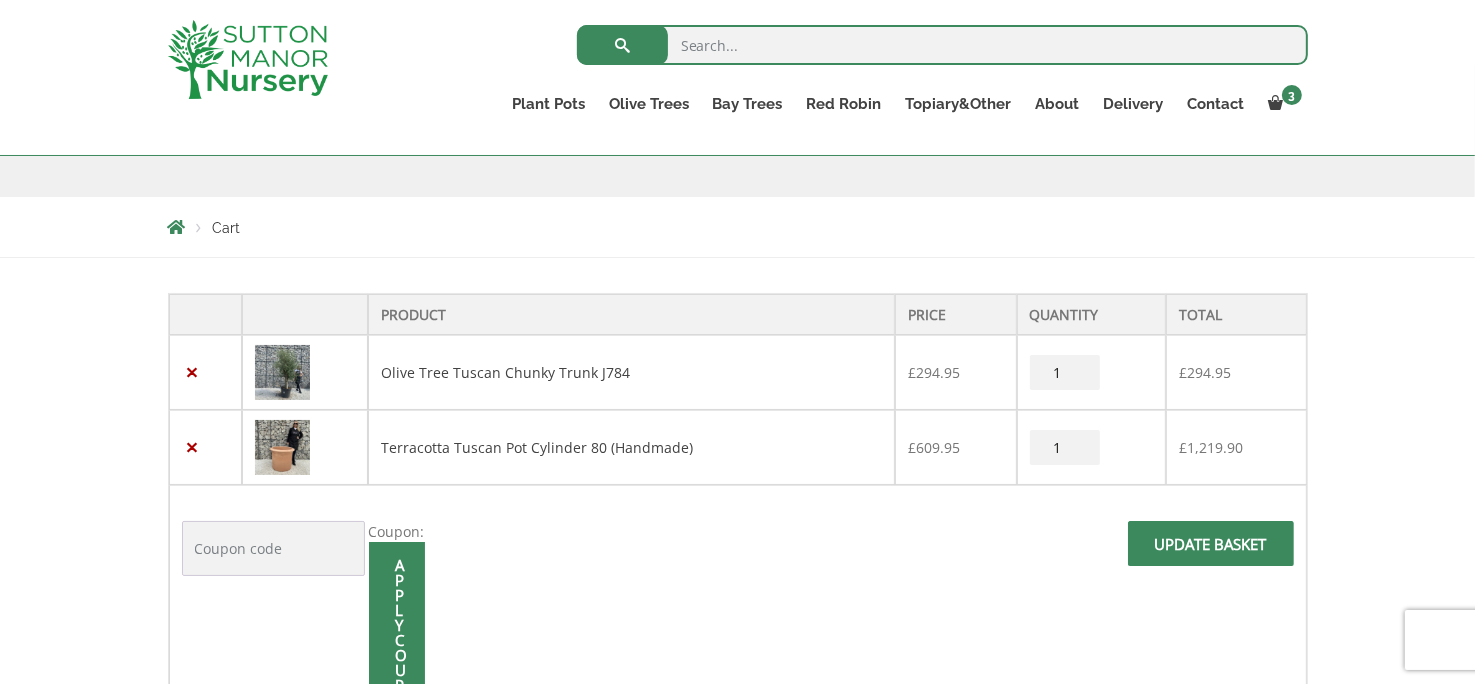 type on "1" 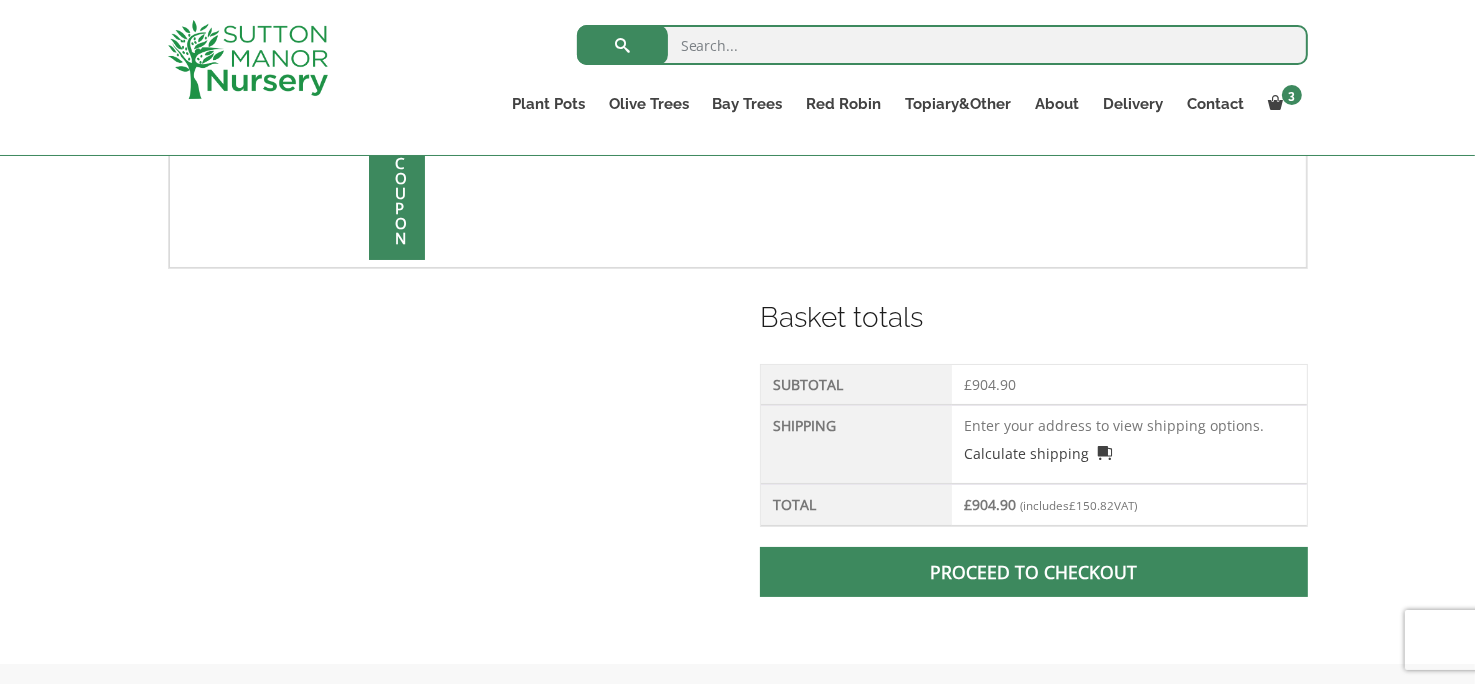 scroll, scrollTop: 892, scrollLeft: 0, axis: vertical 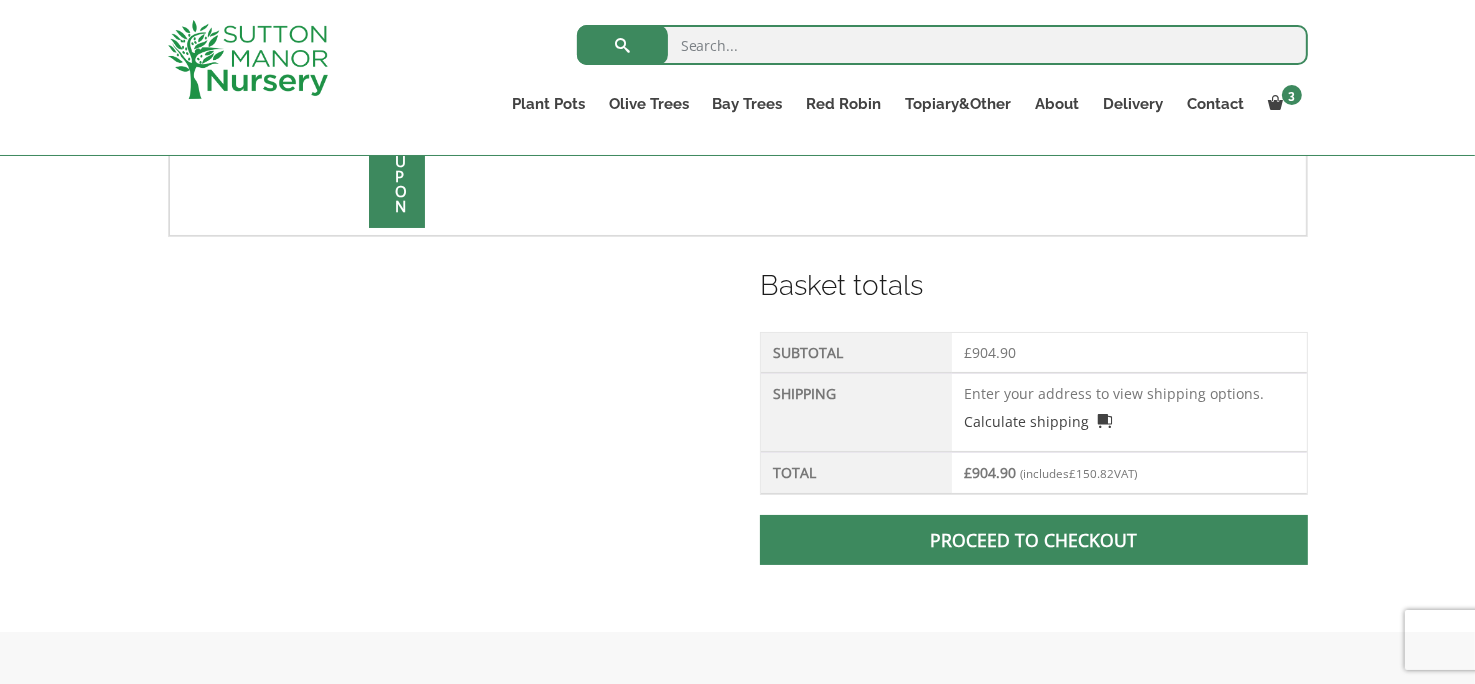 click on "Proceed to checkout" at bounding box center (1033, 540) 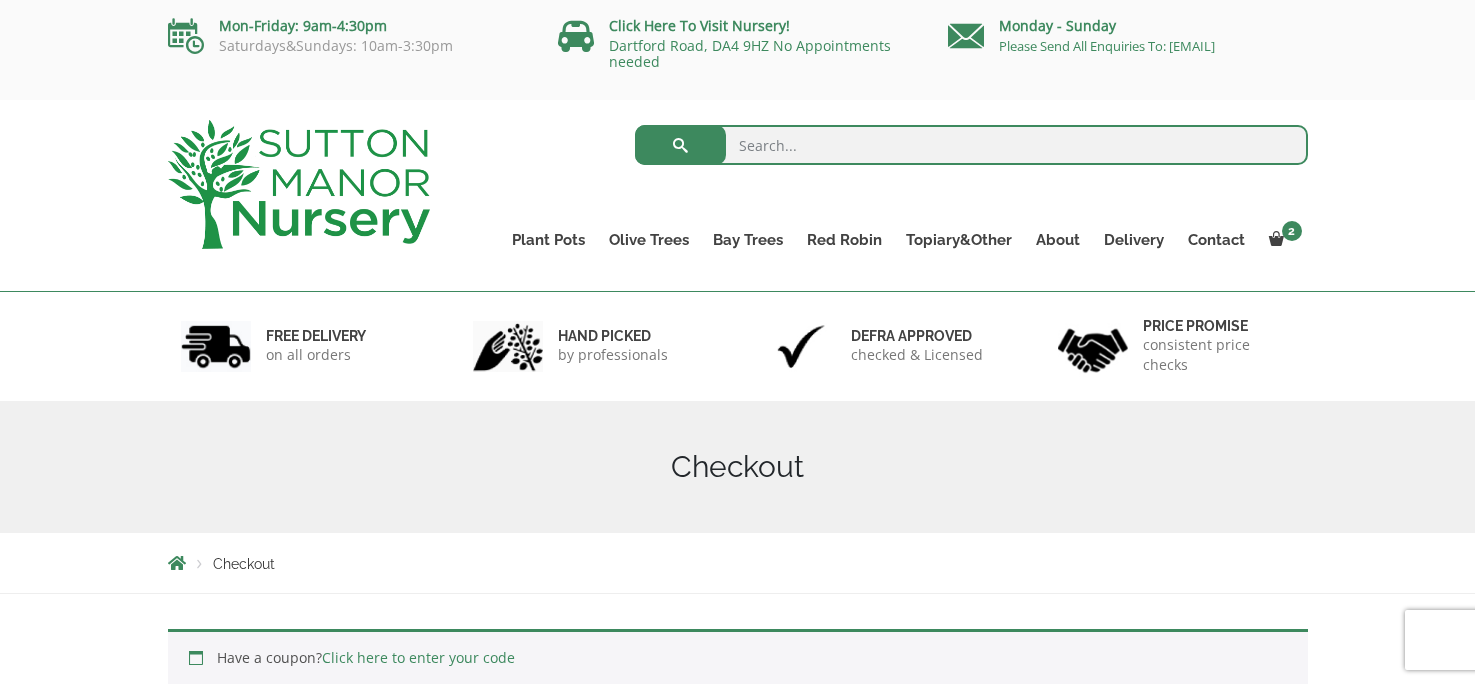 scroll, scrollTop: 0, scrollLeft: 0, axis: both 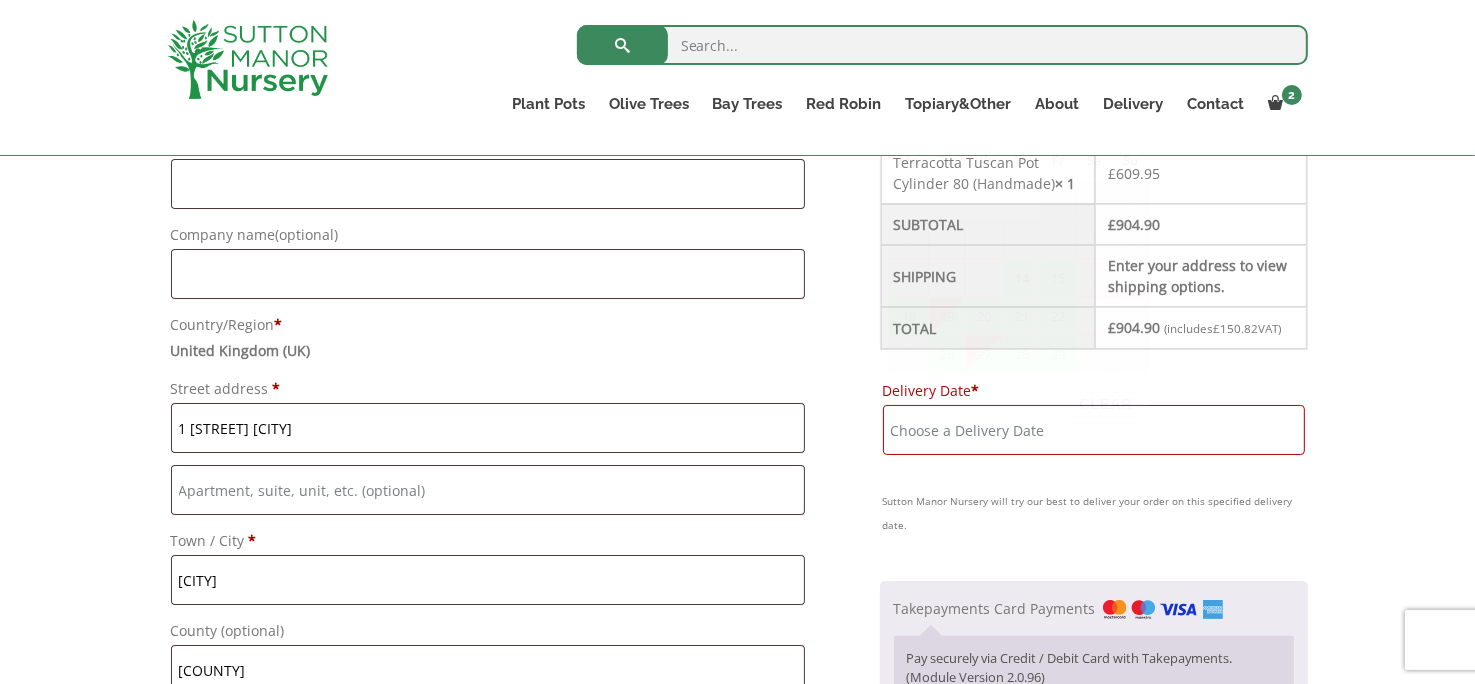 click on "Delivery Date *" at bounding box center (1094, 430) 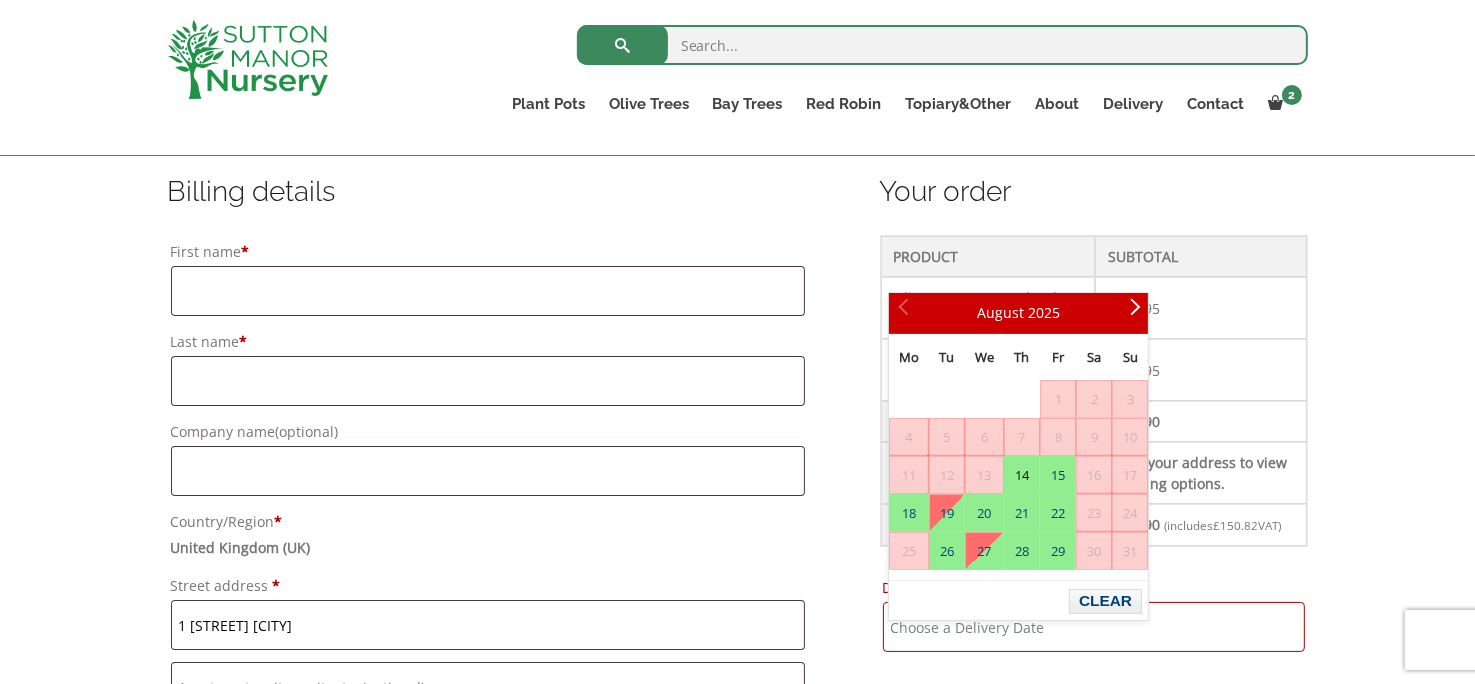 scroll, scrollTop: 500, scrollLeft: 0, axis: vertical 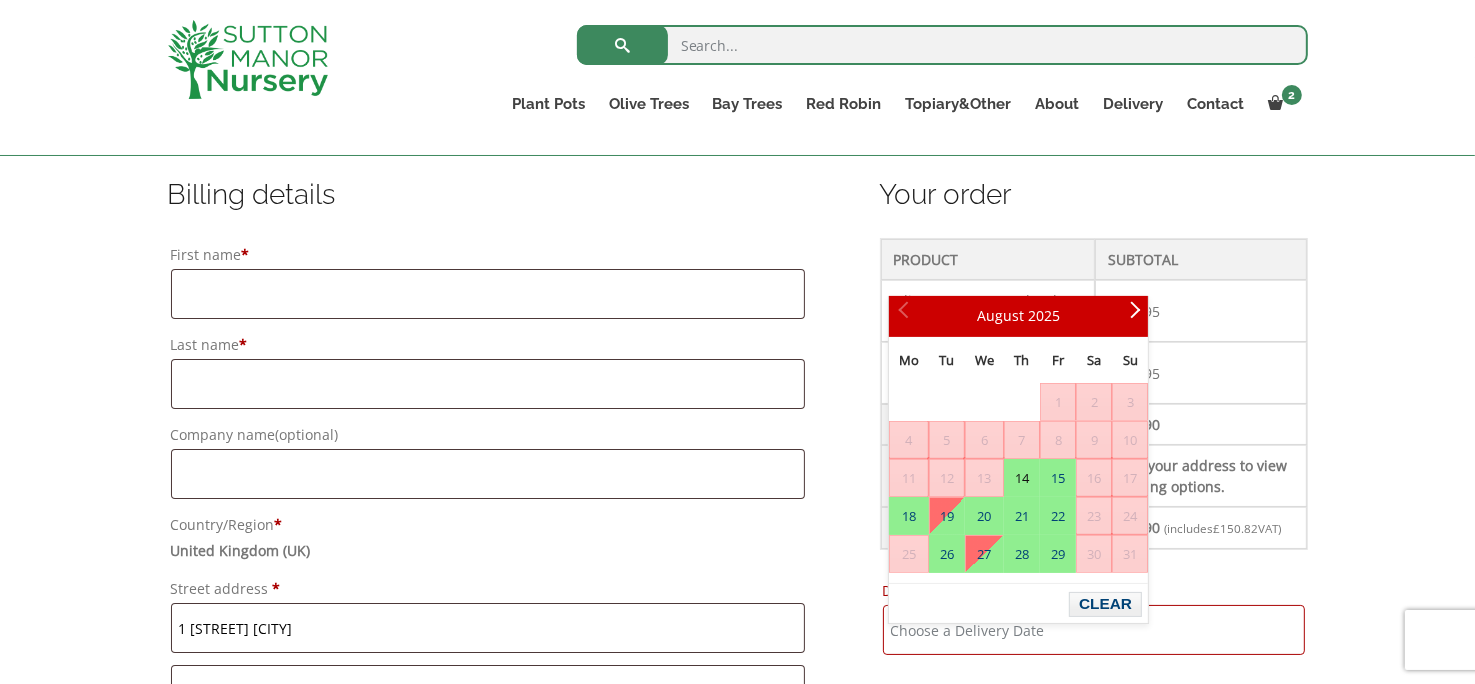 click on "14" at bounding box center [1022, 478] 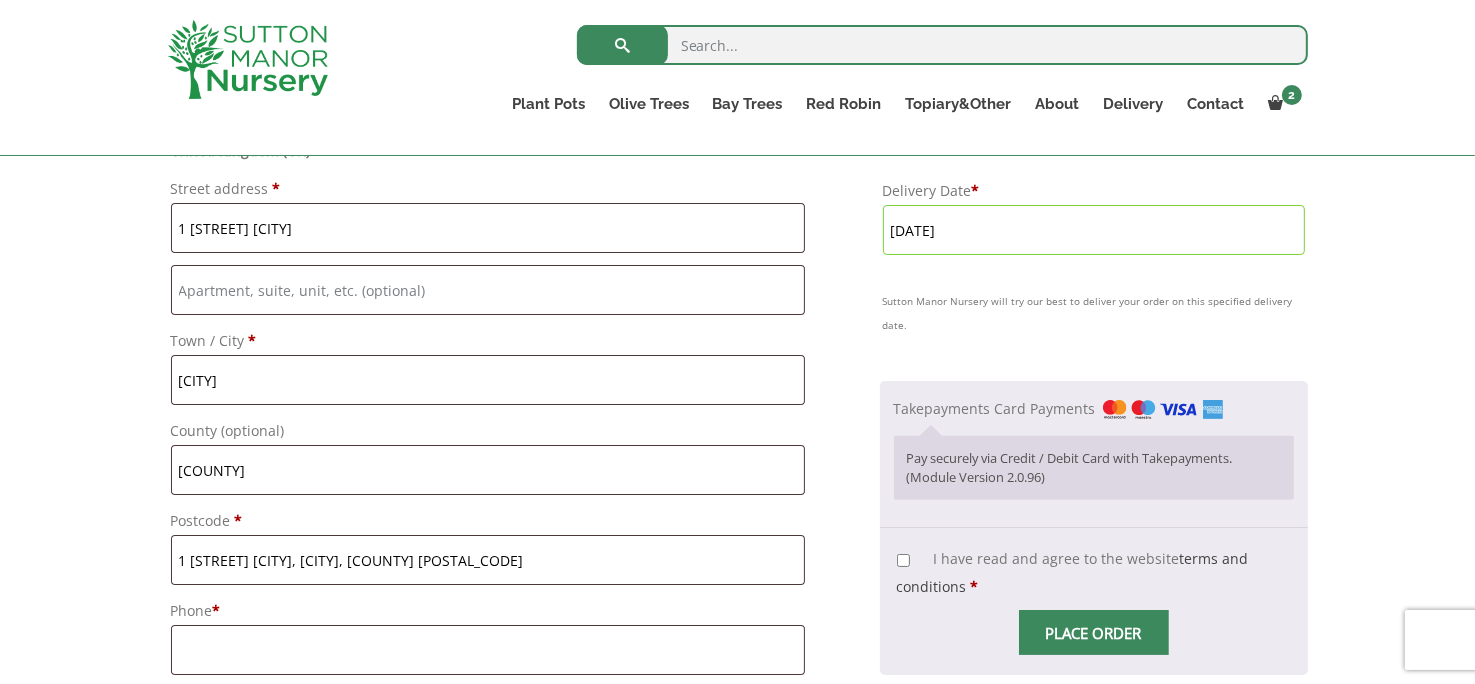 scroll, scrollTop: 1000, scrollLeft: 0, axis: vertical 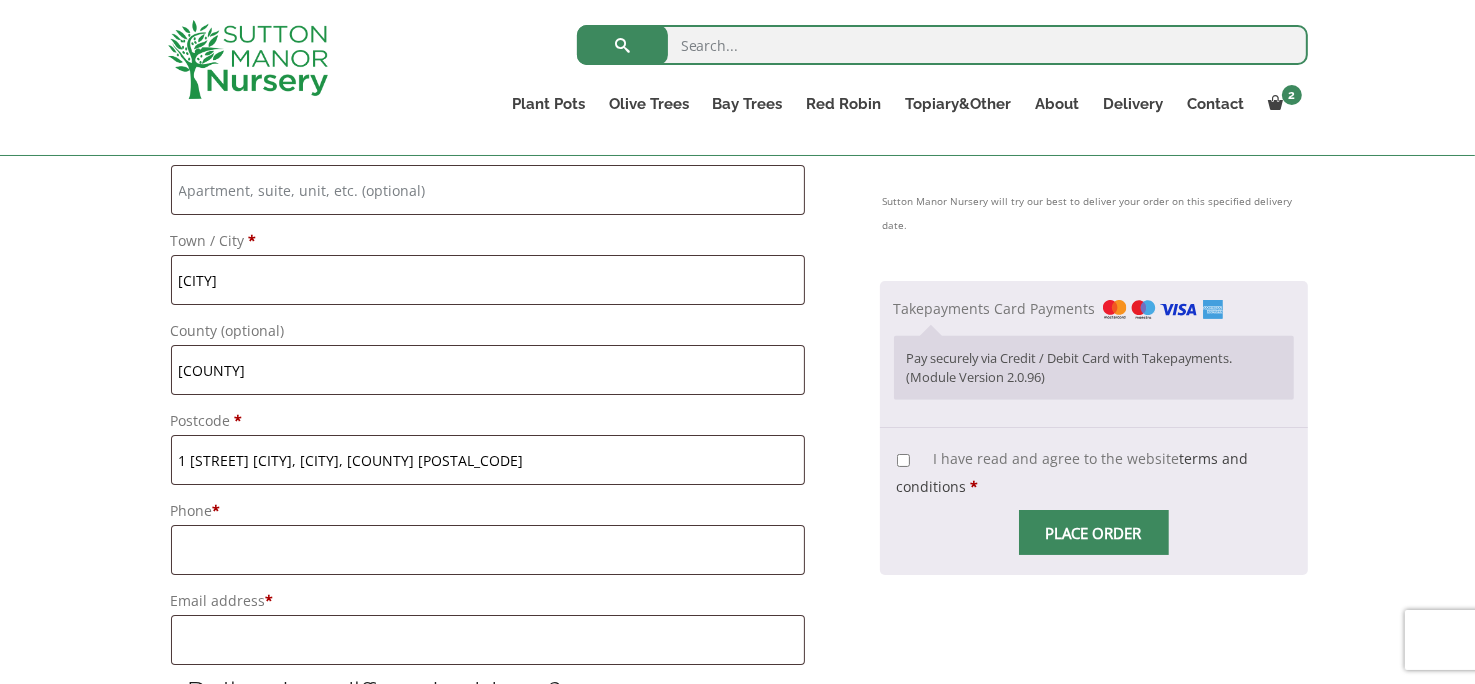 click on "I have read and agree to the website  terms and conditions   *" at bounding box center [903, 460] 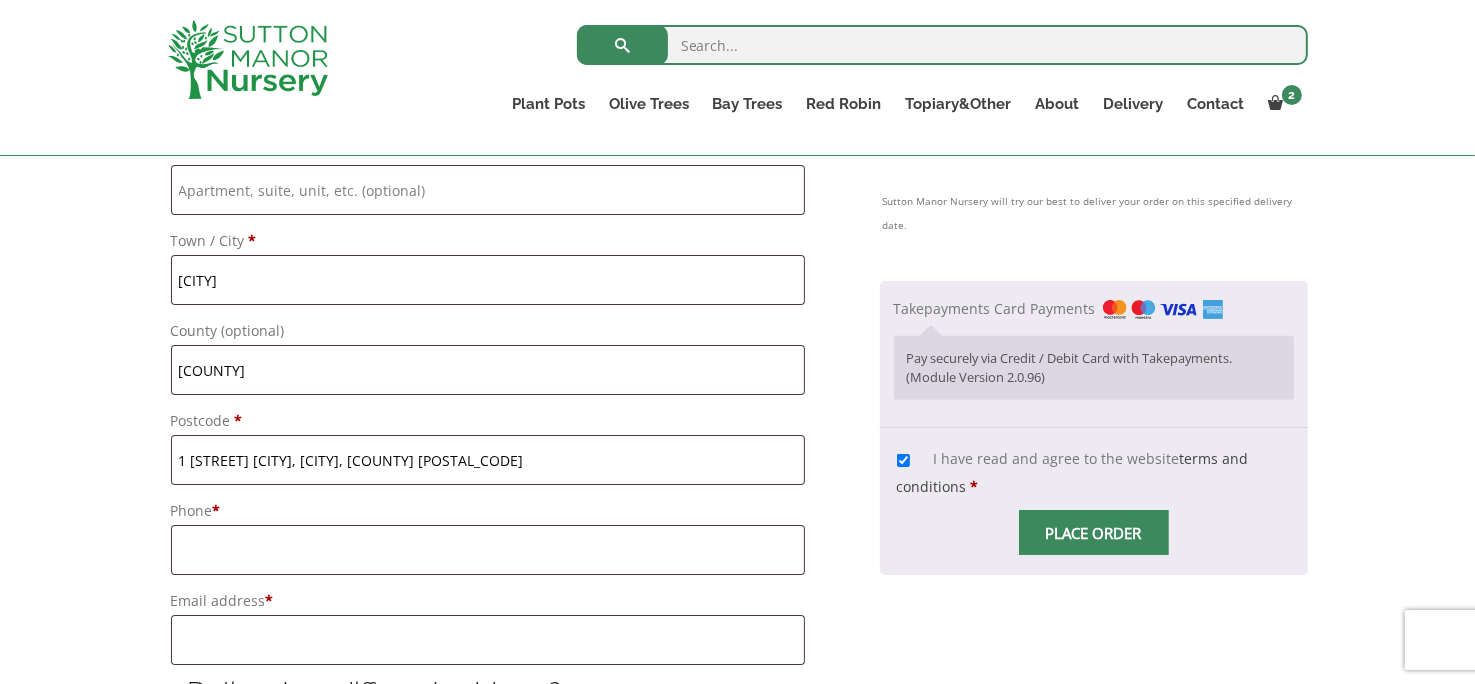 click at bounding box center (1094, 533) 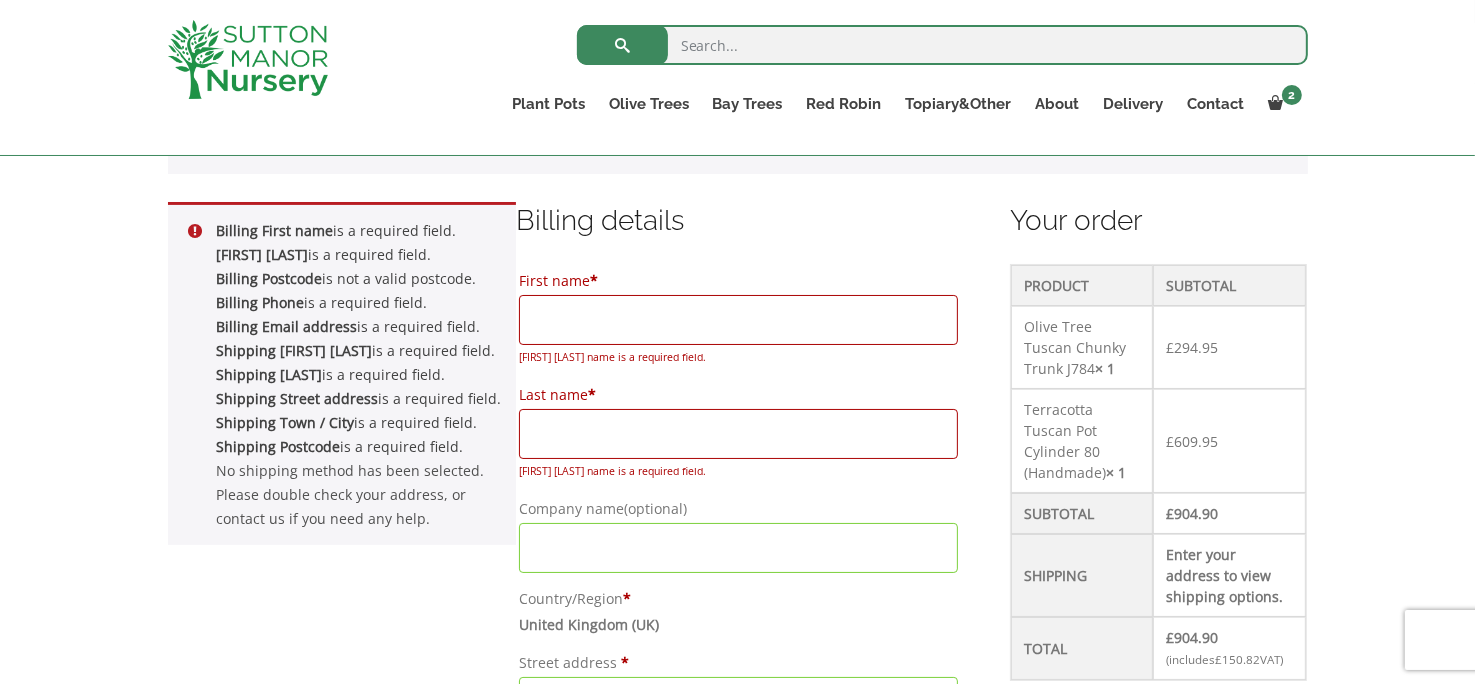scroll, scrollTop: 475, scrollLeft: 0, axis: vertical 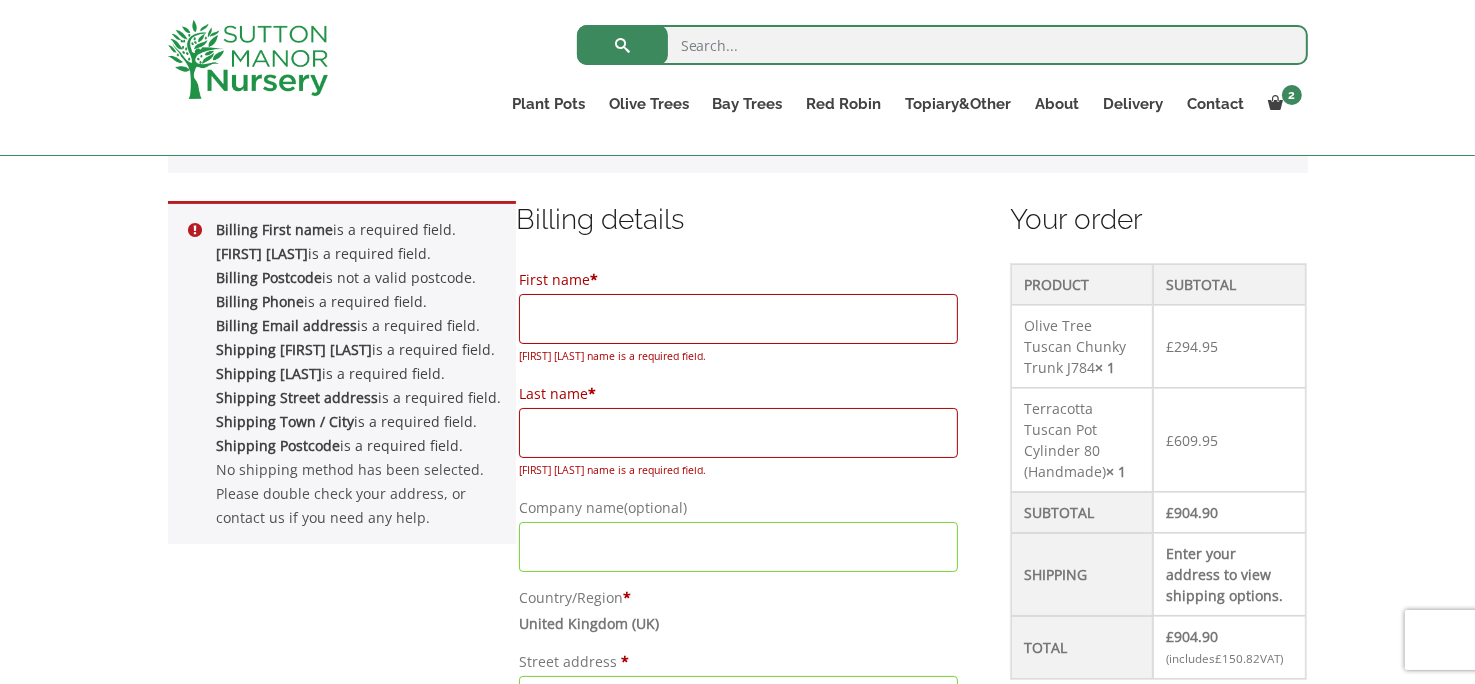 click on "First name  *" at bounding box center [738, 319] 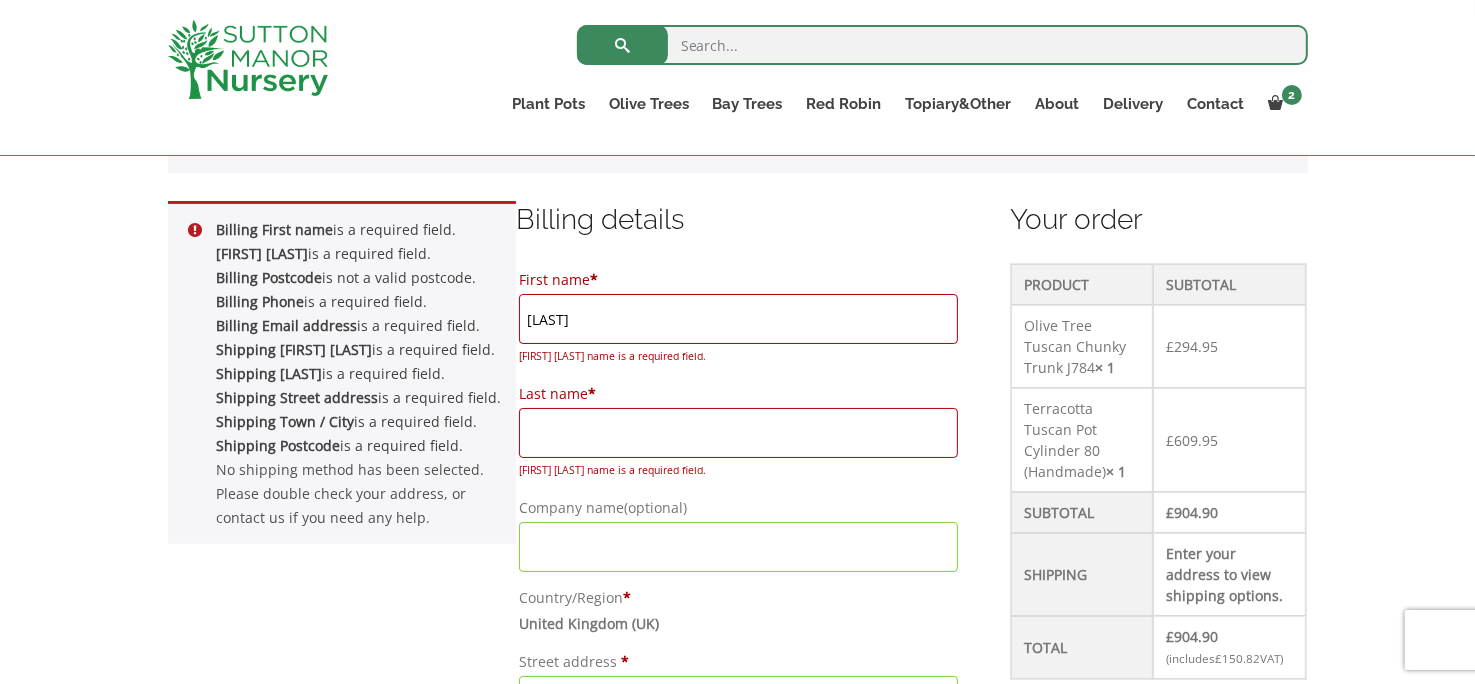 type on "[LAST]" 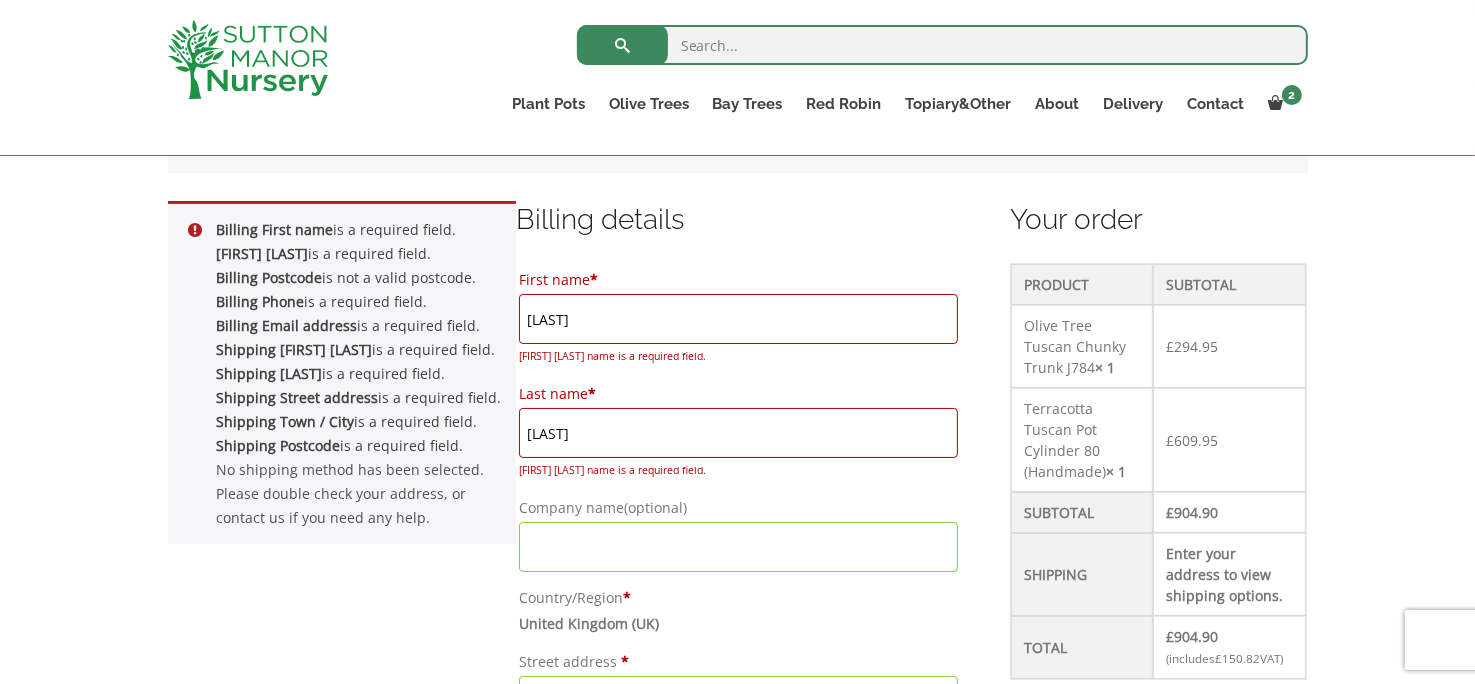 type on "[PHONE]" 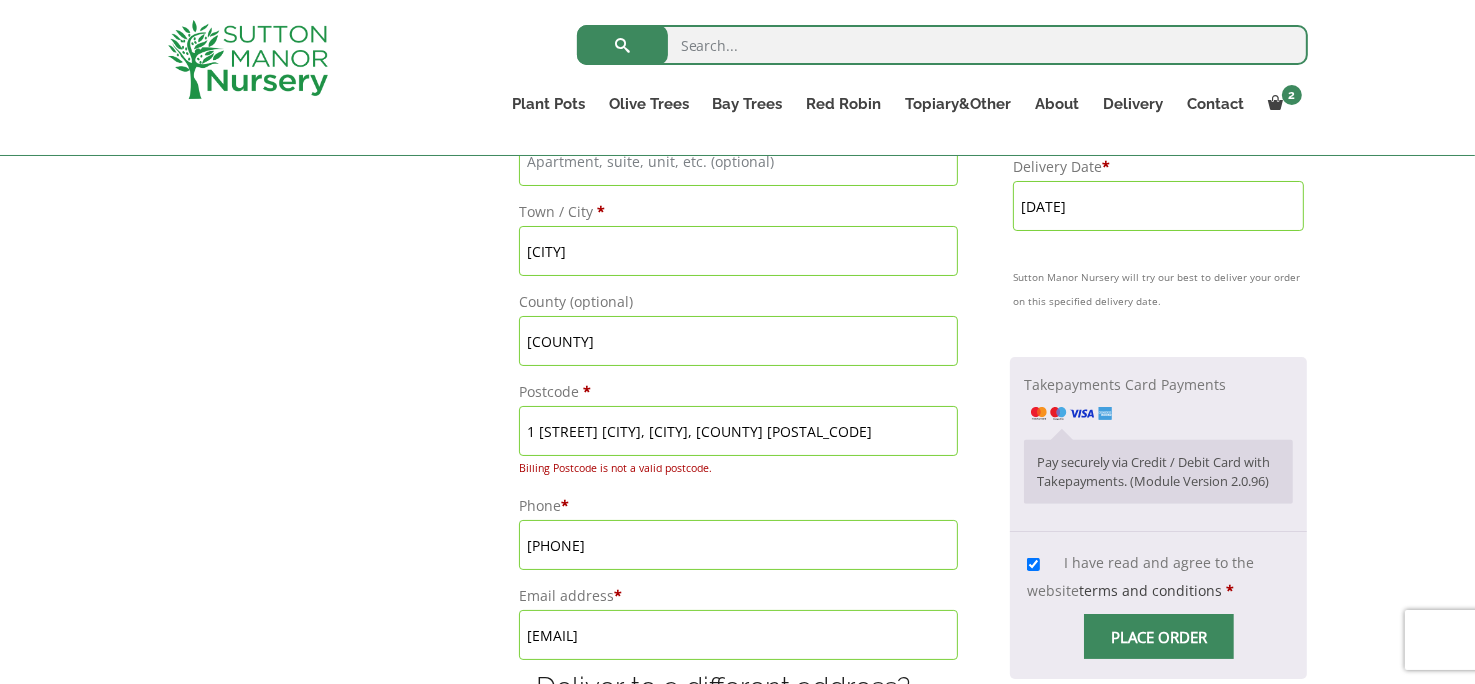 scroll, scrollTop: 1075, scrollLeft: 0, axis: vertical 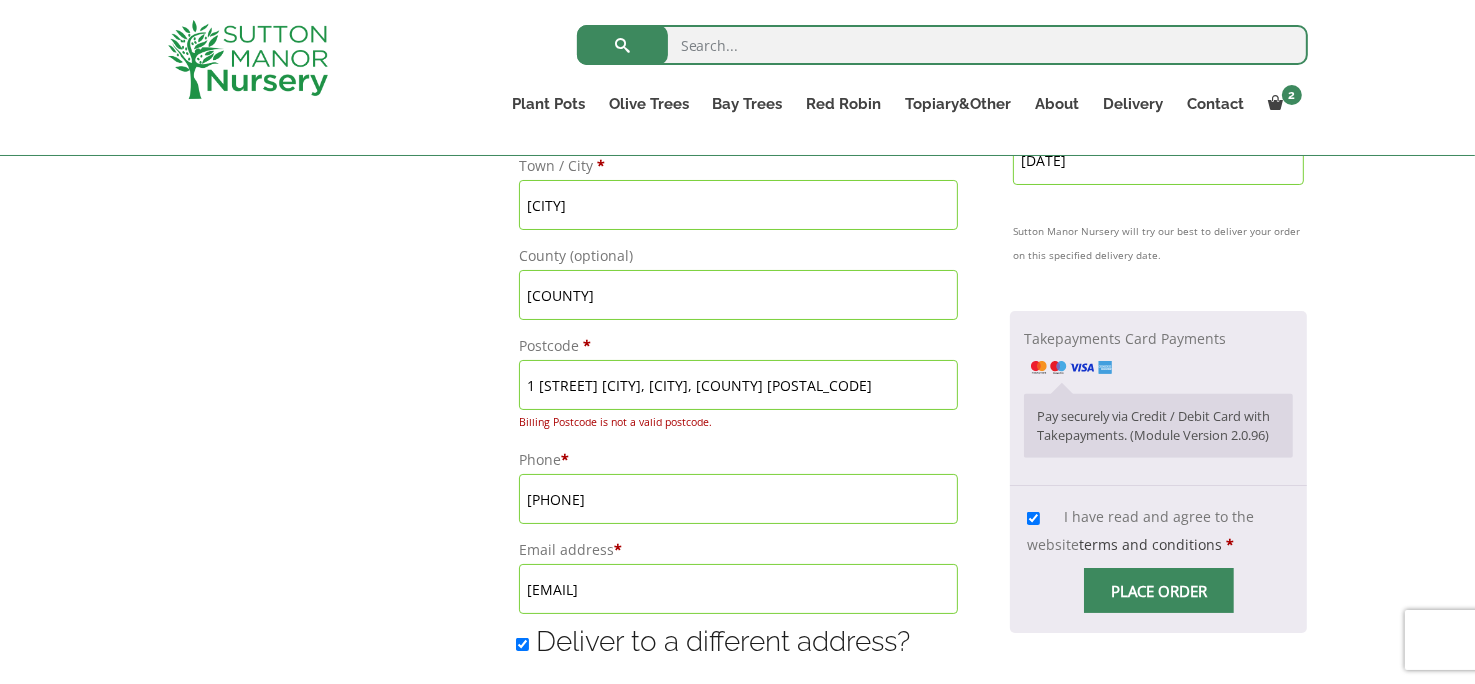 click on "1 Holmfield Avenue East, Leicester, Leicestershire, LE3 3FD" at bounding box center (738, 385) 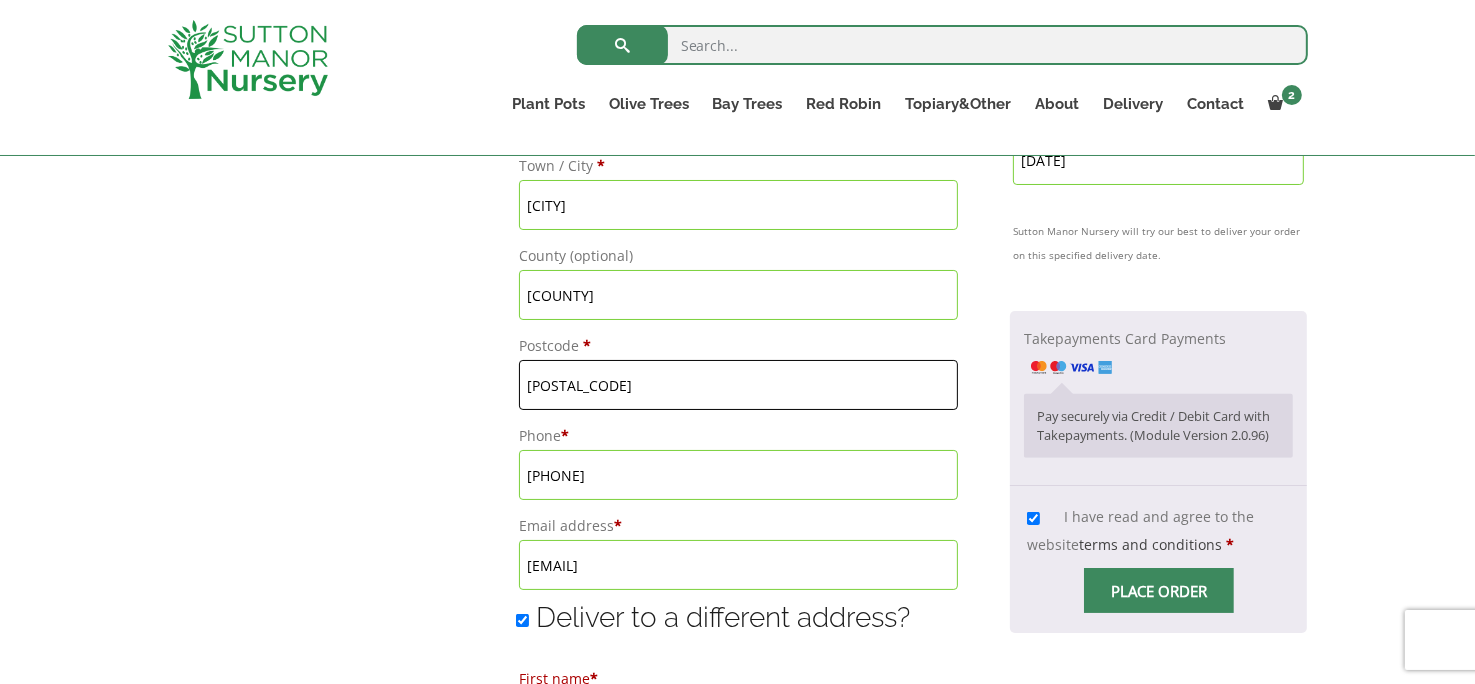 type on "D" 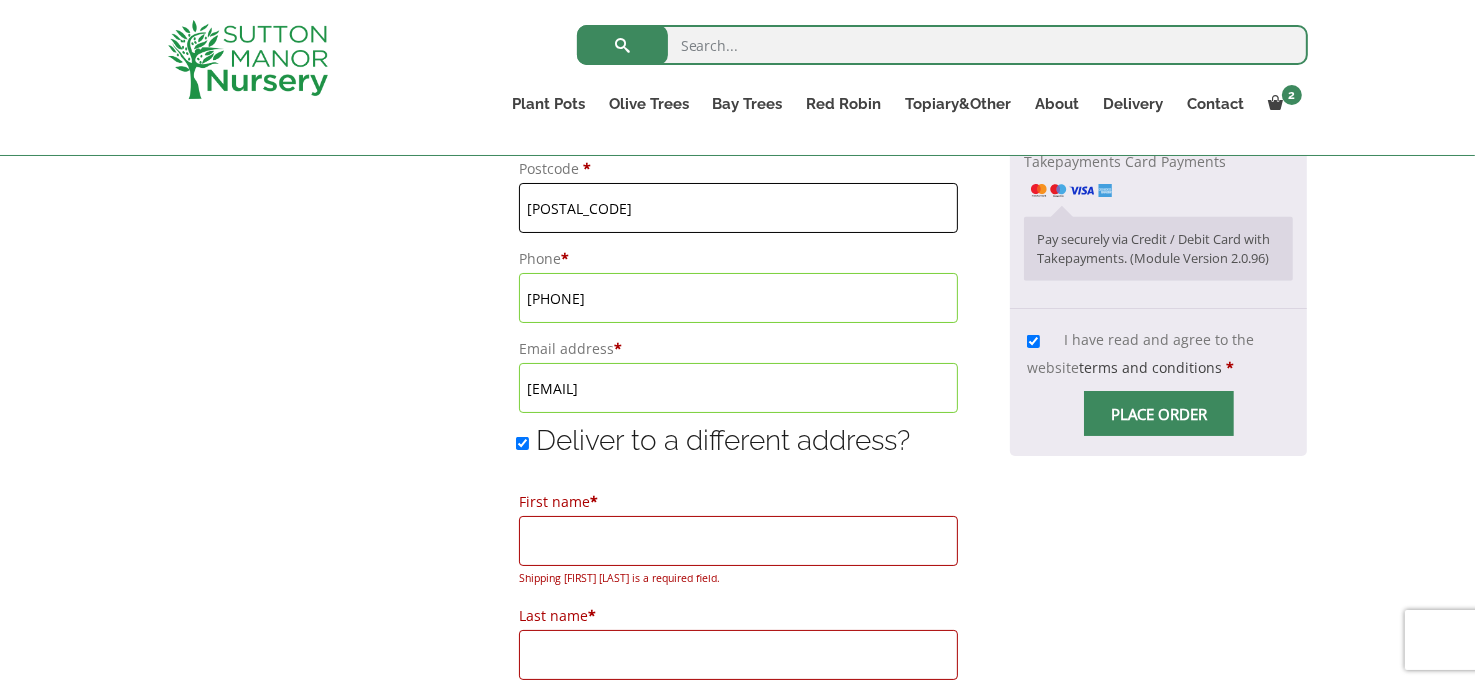 scroll, scrollTop: 1275, scrollLeft: 0, axis: vertical 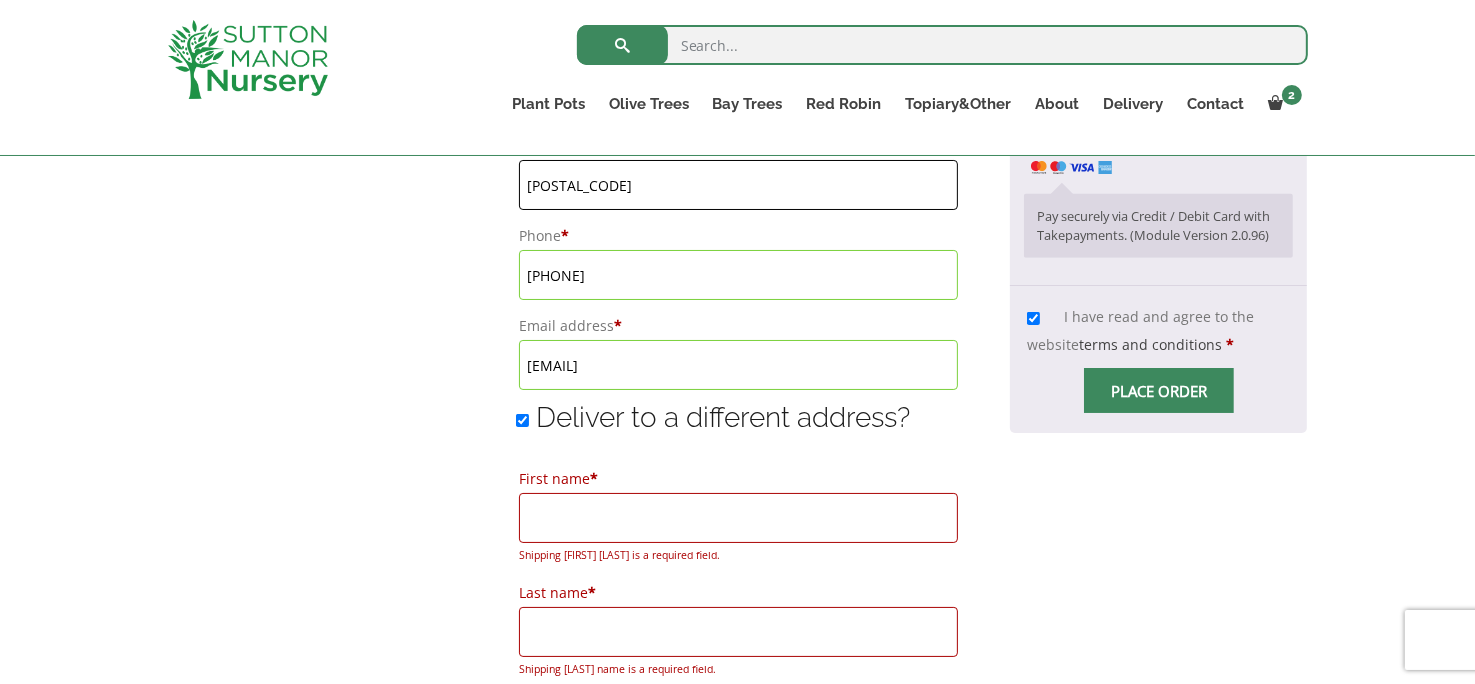 type on "[POSTAL_CODE]" 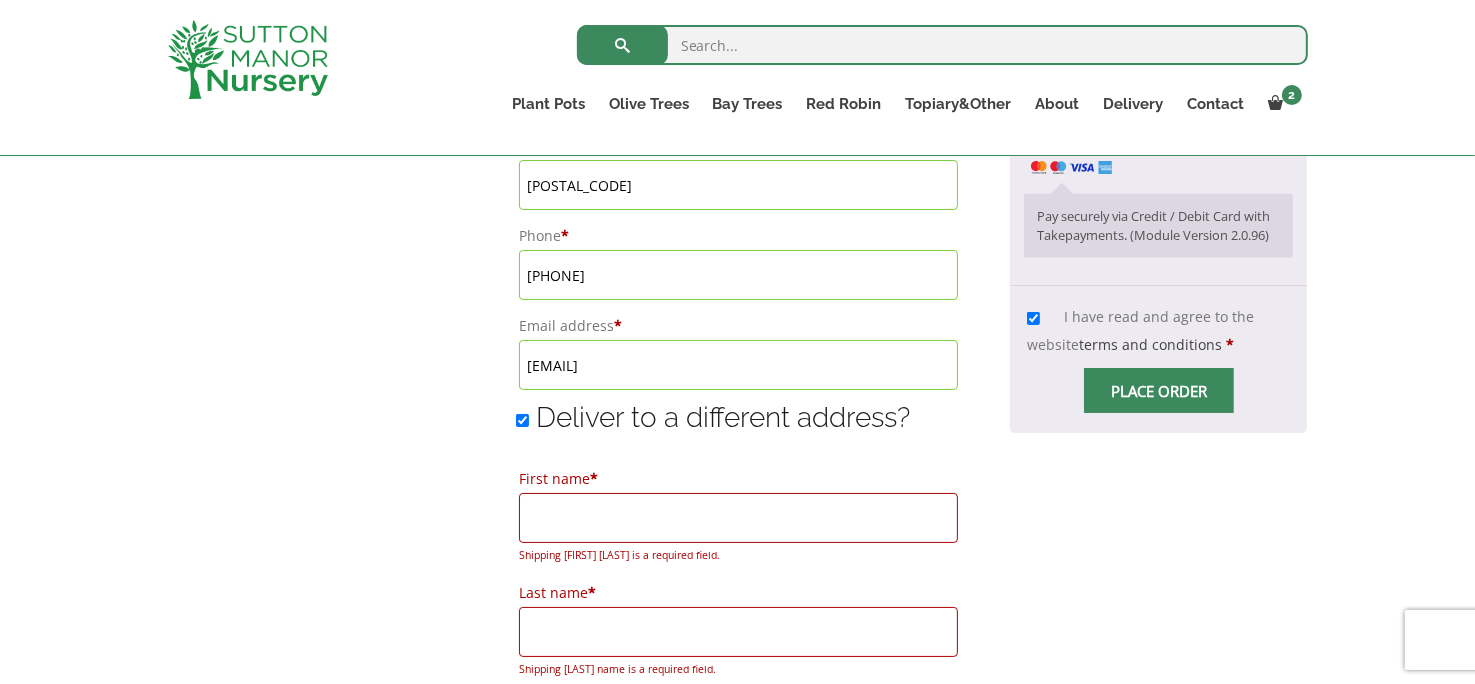 click on "Place order" at bounding box center [1159, 390] 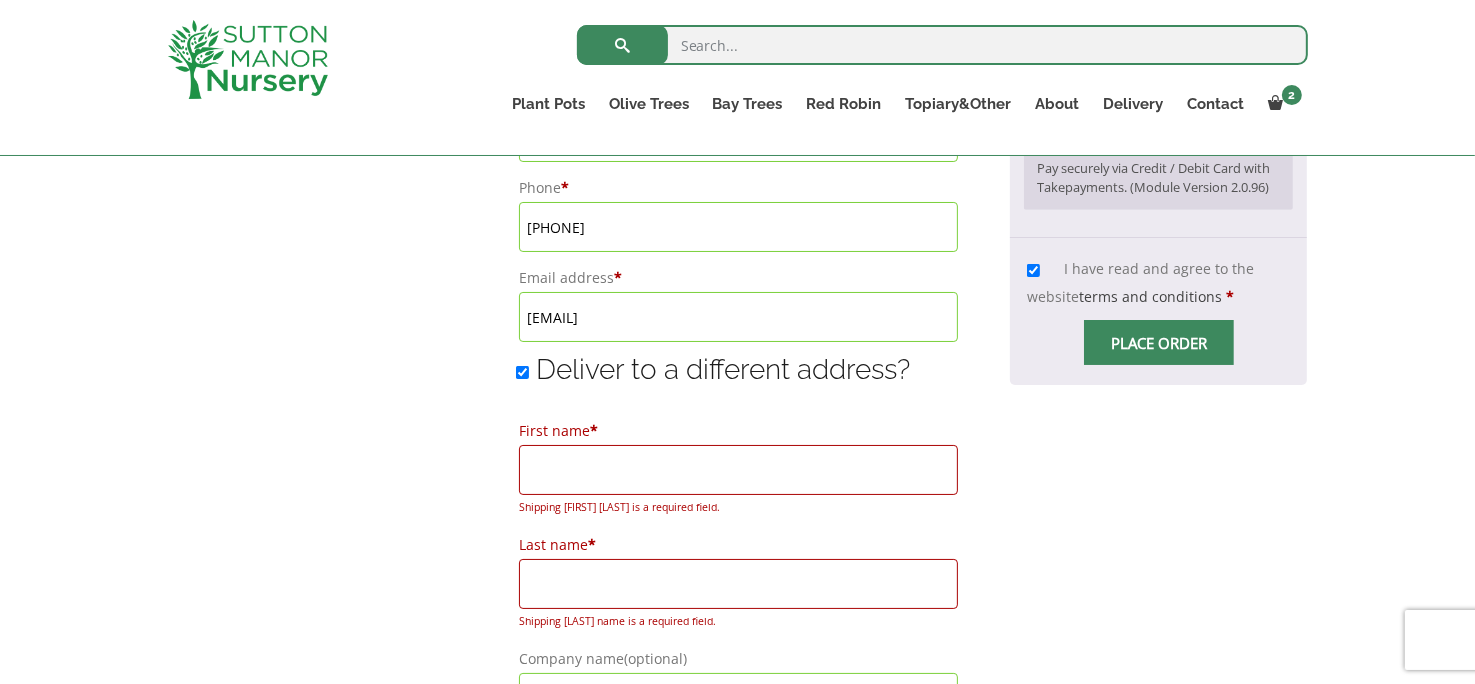 scroll, scrollTop: 1375, scrollLeft: 0, axis: vertical 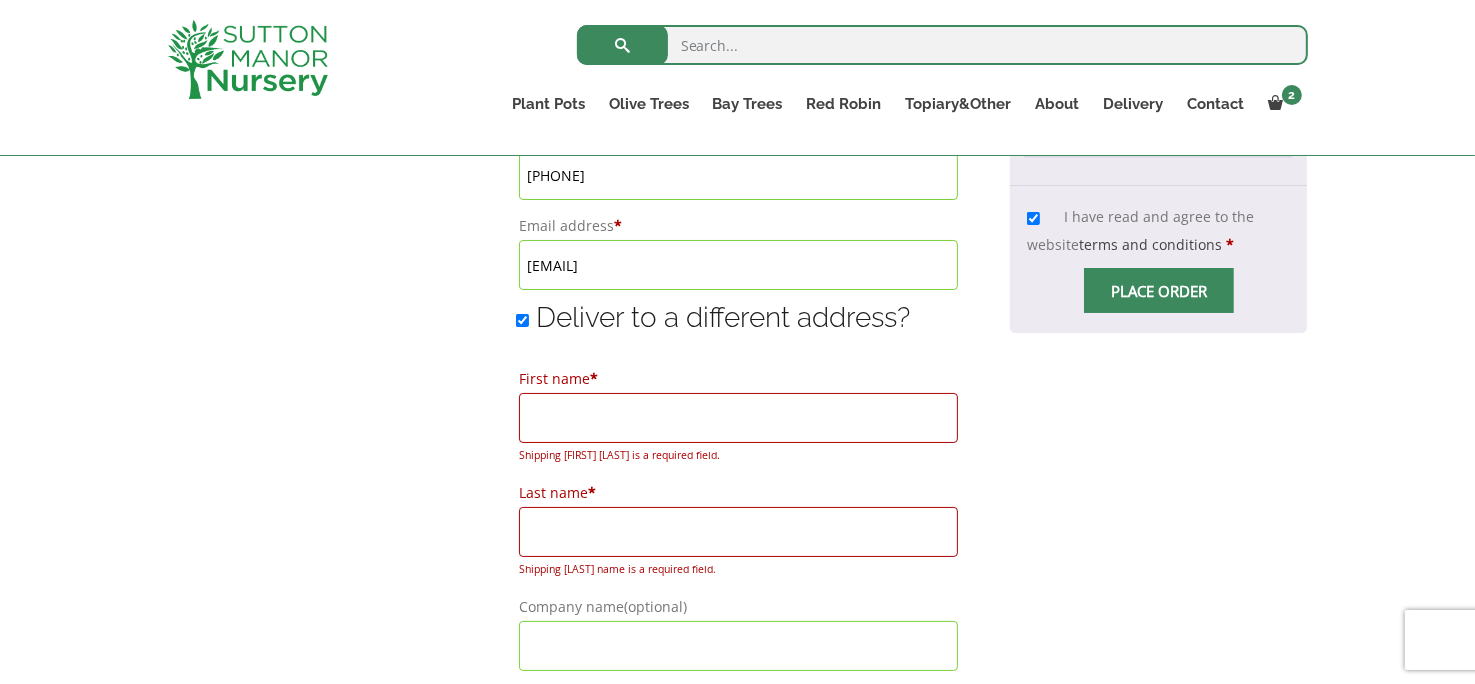 click on "Place order" at bounding box center [1159, 290] 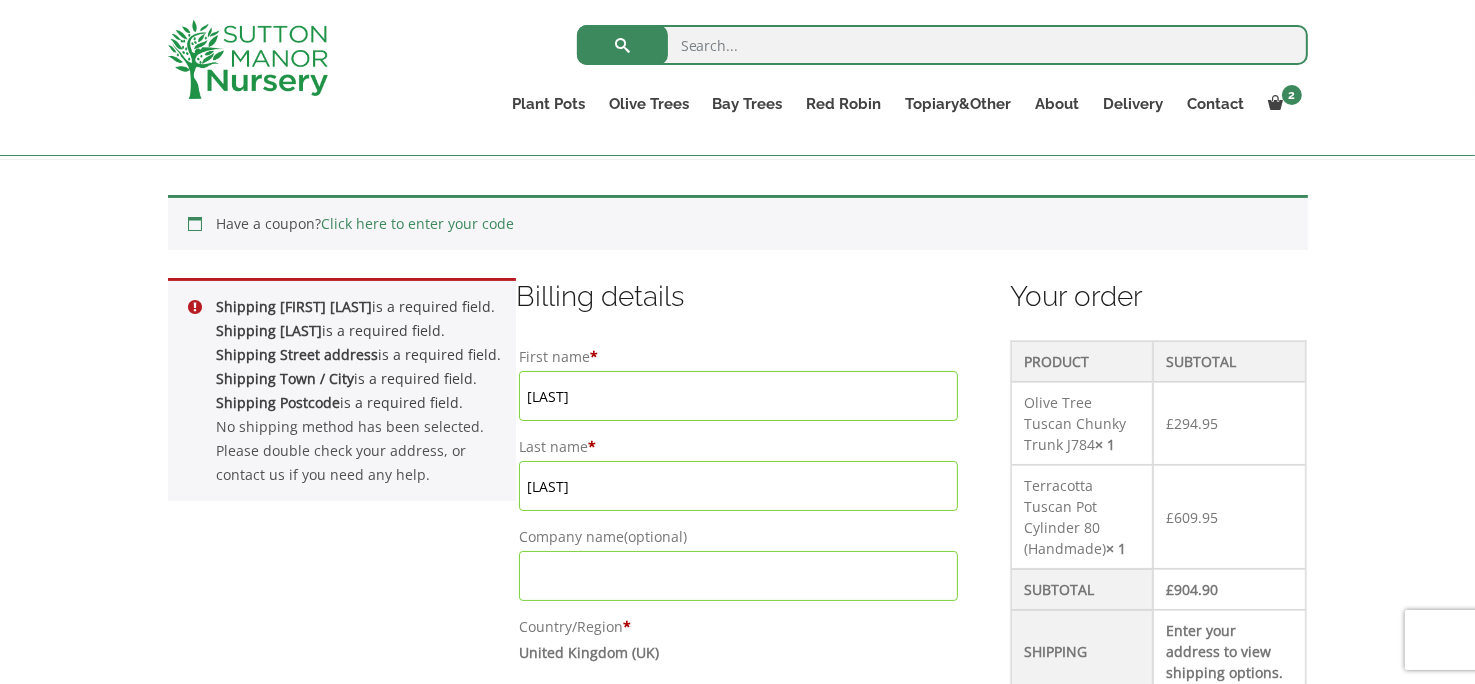 scroll, scrollTop: 375, scrollLeft: 0, axis: vertical 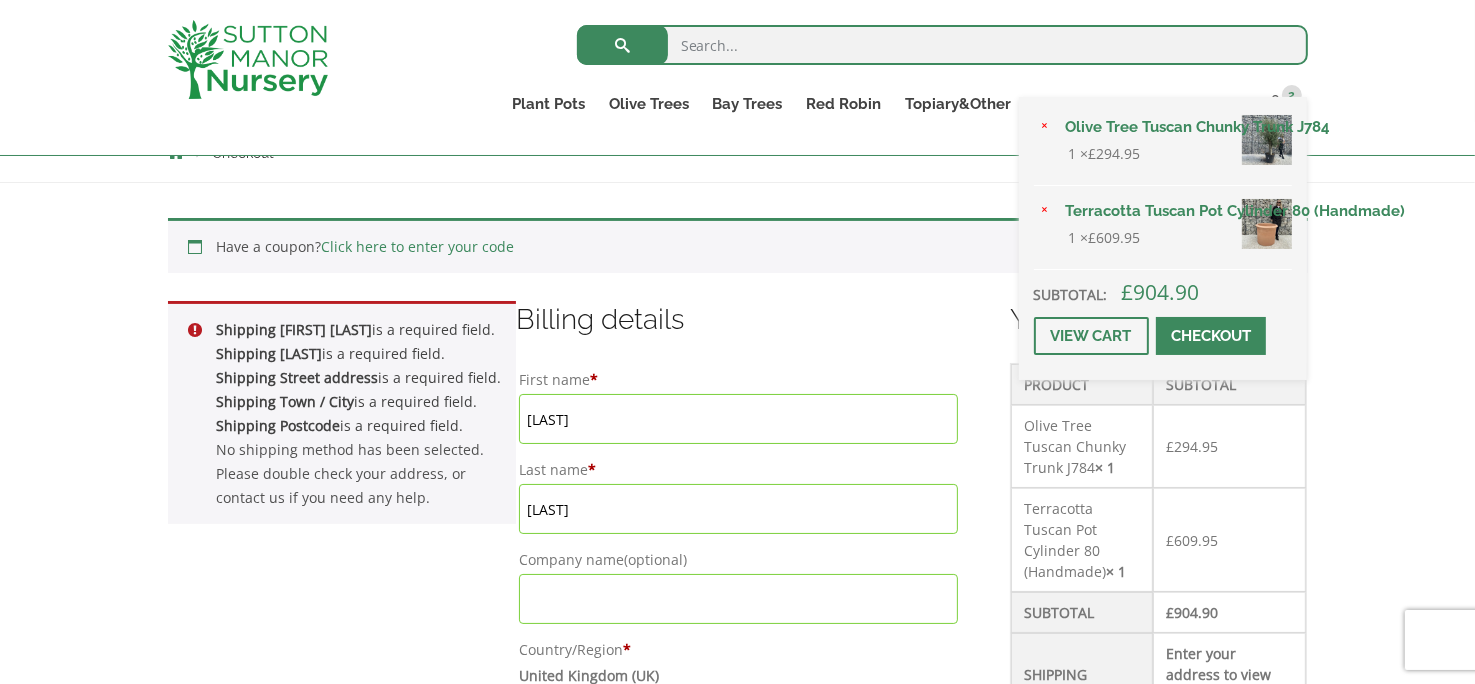 click at bounding box center [1211, 336] 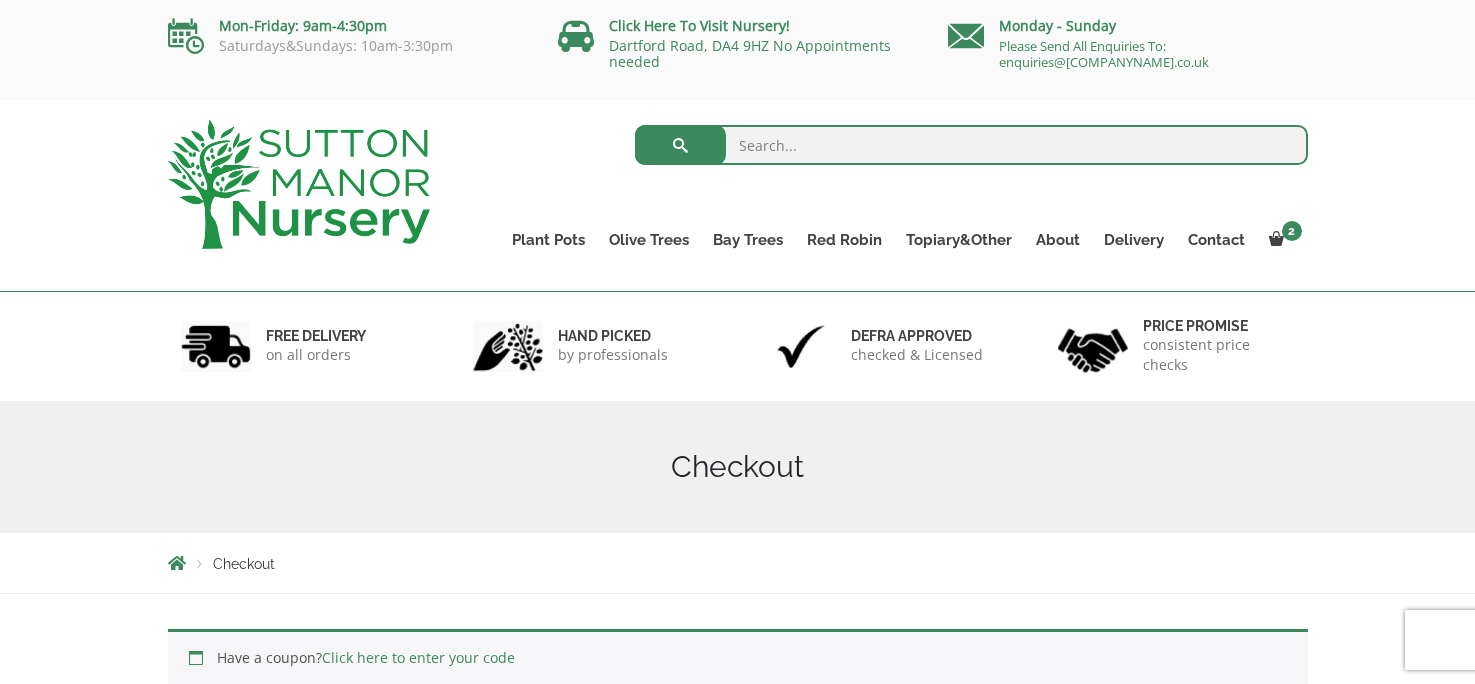 scroll, scrollTop: 0, scrollLeft: 0, axis: both 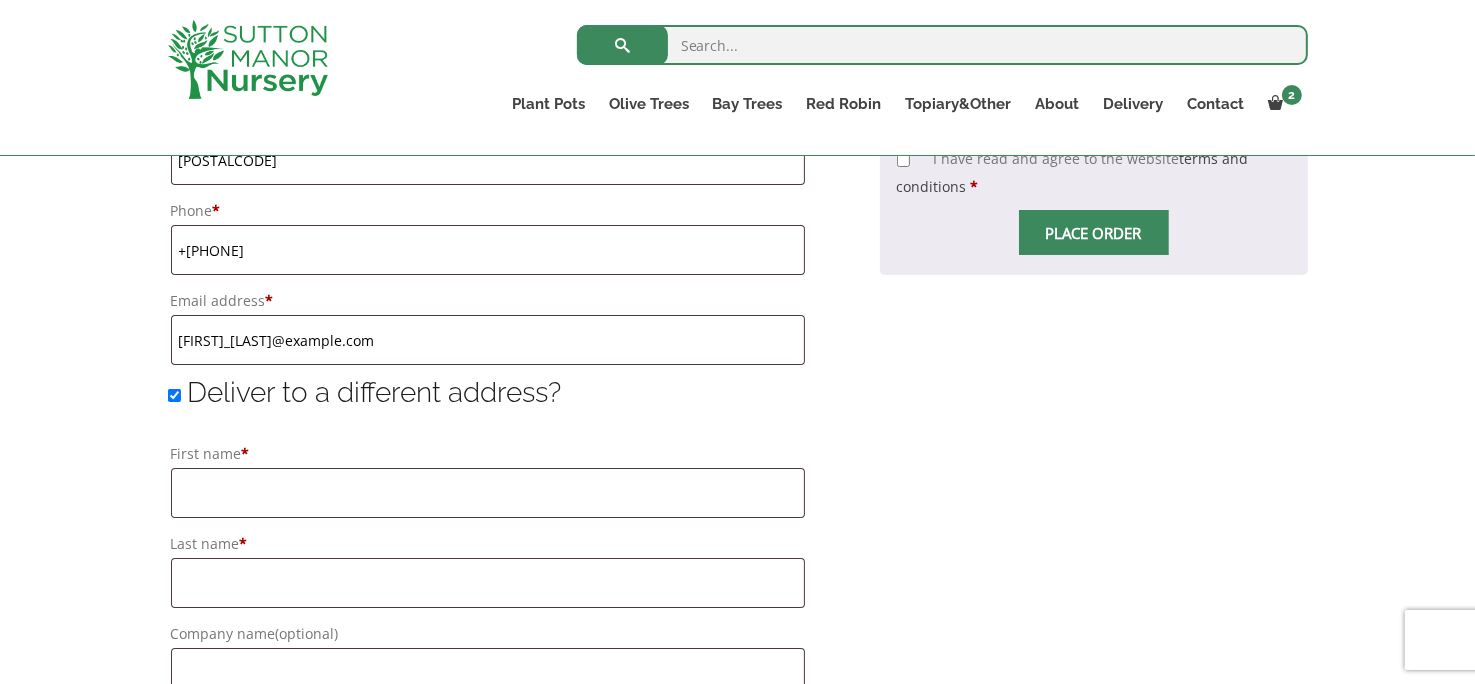 click at bounding box center [1094, 233] 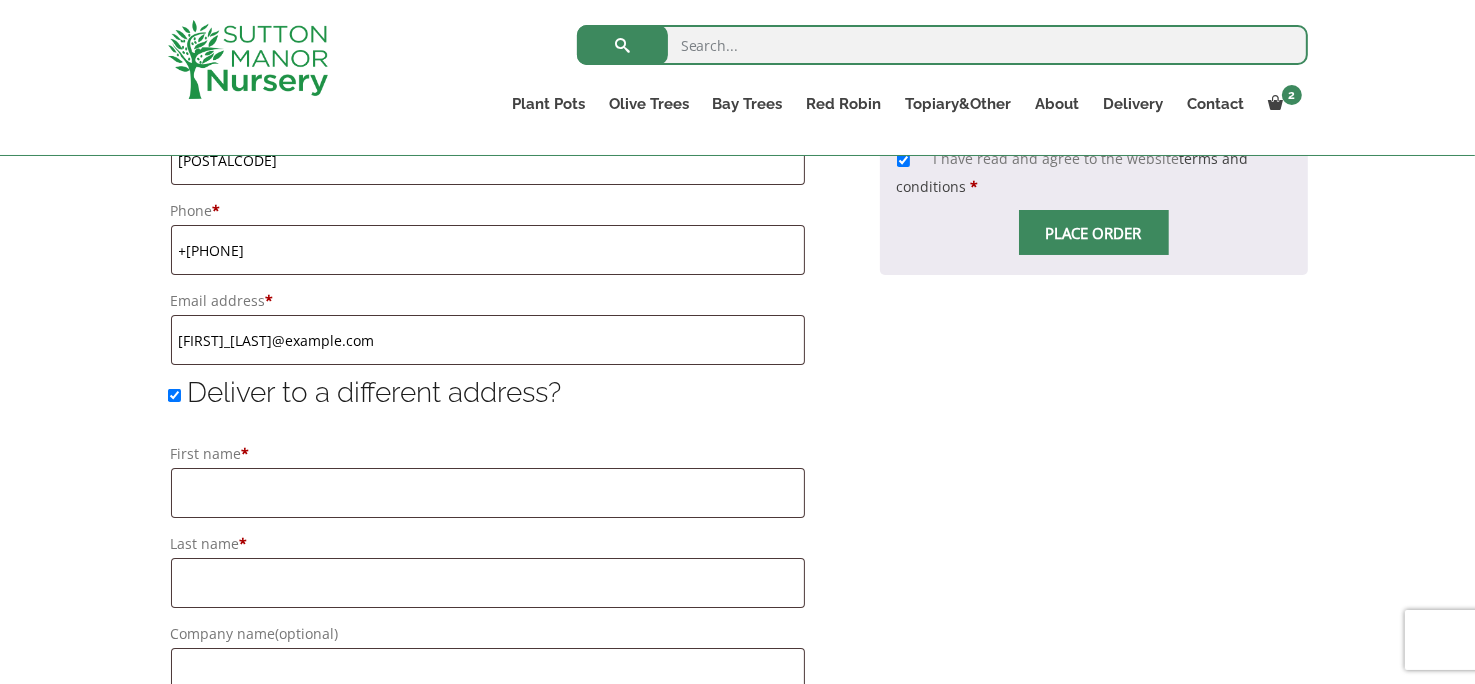 click on "Place order" at bounding box center (1094, 232) 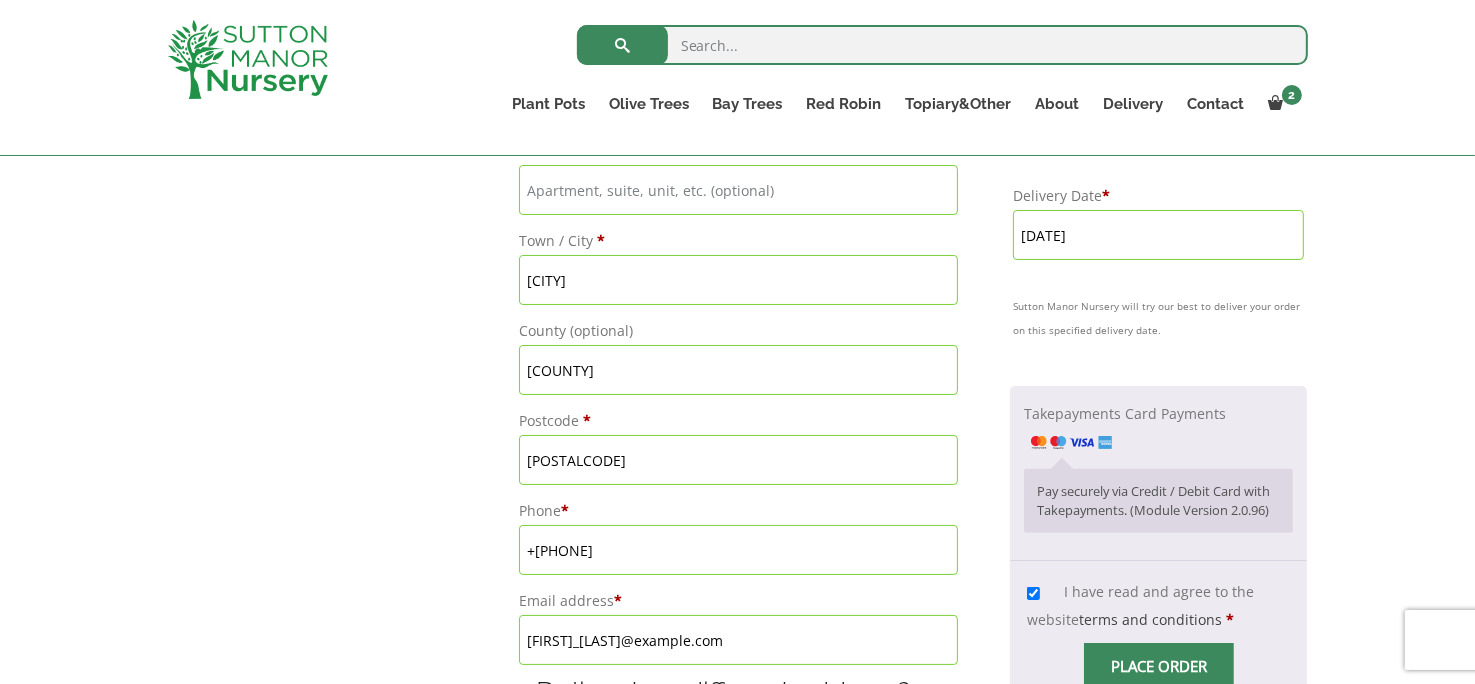 scroll, scrollTop: 1275, scrollLeft: 0, axis: vertical 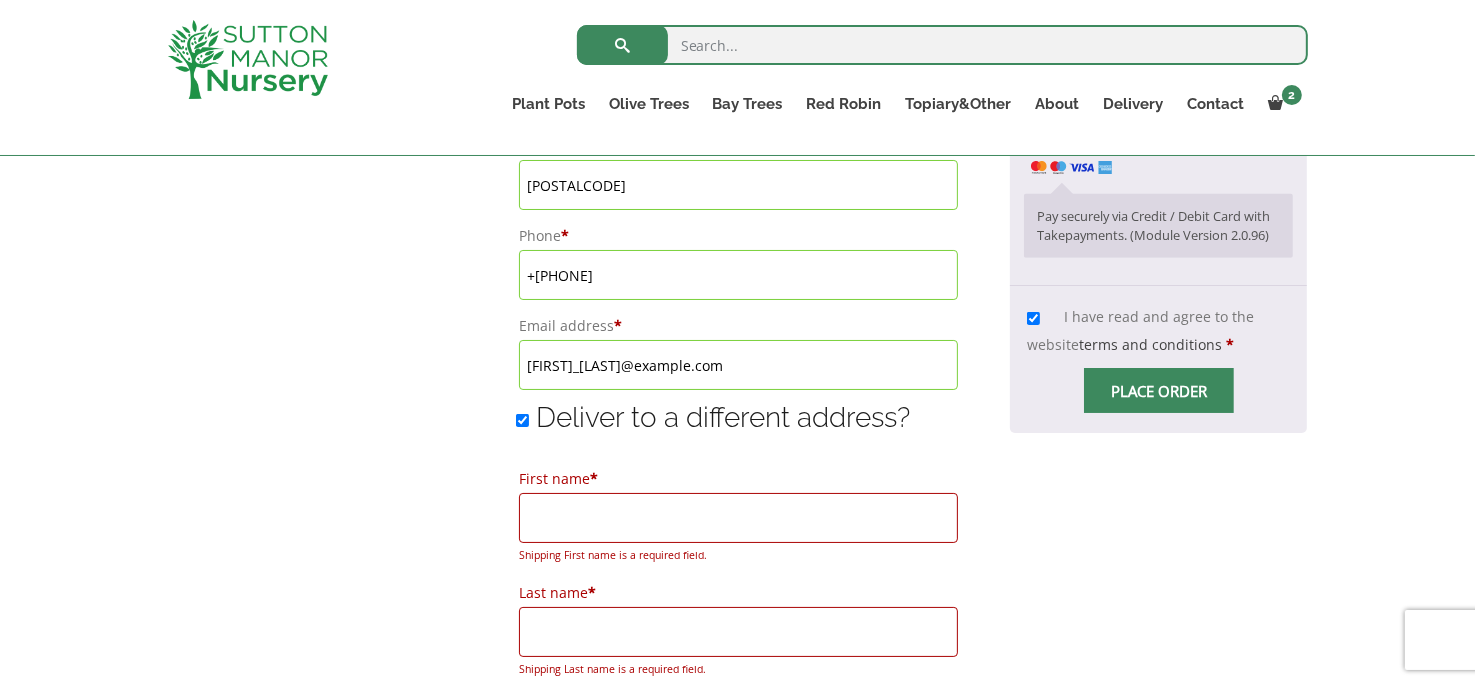 click on "Place order" at bounding box center (1159, 390) 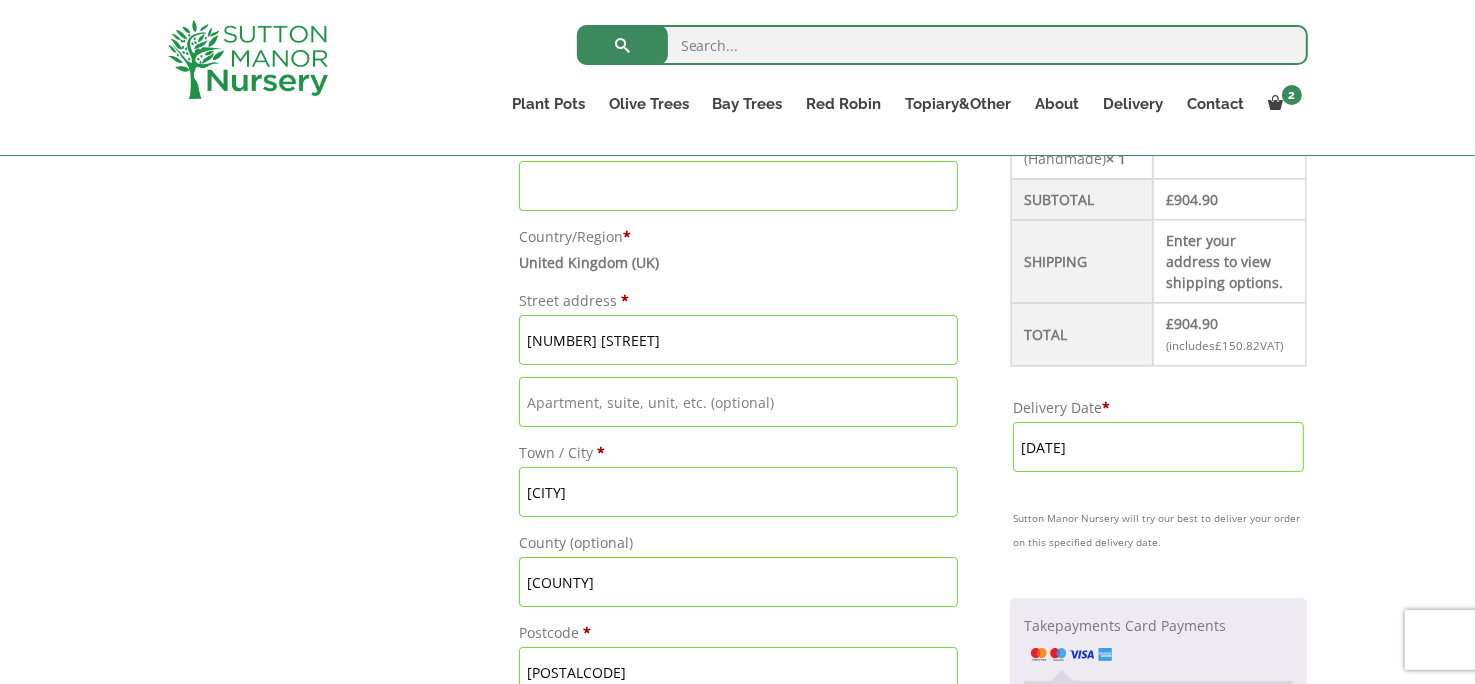 scroll, scrollTop: 775, scrollLeft: 0, axis: vertical 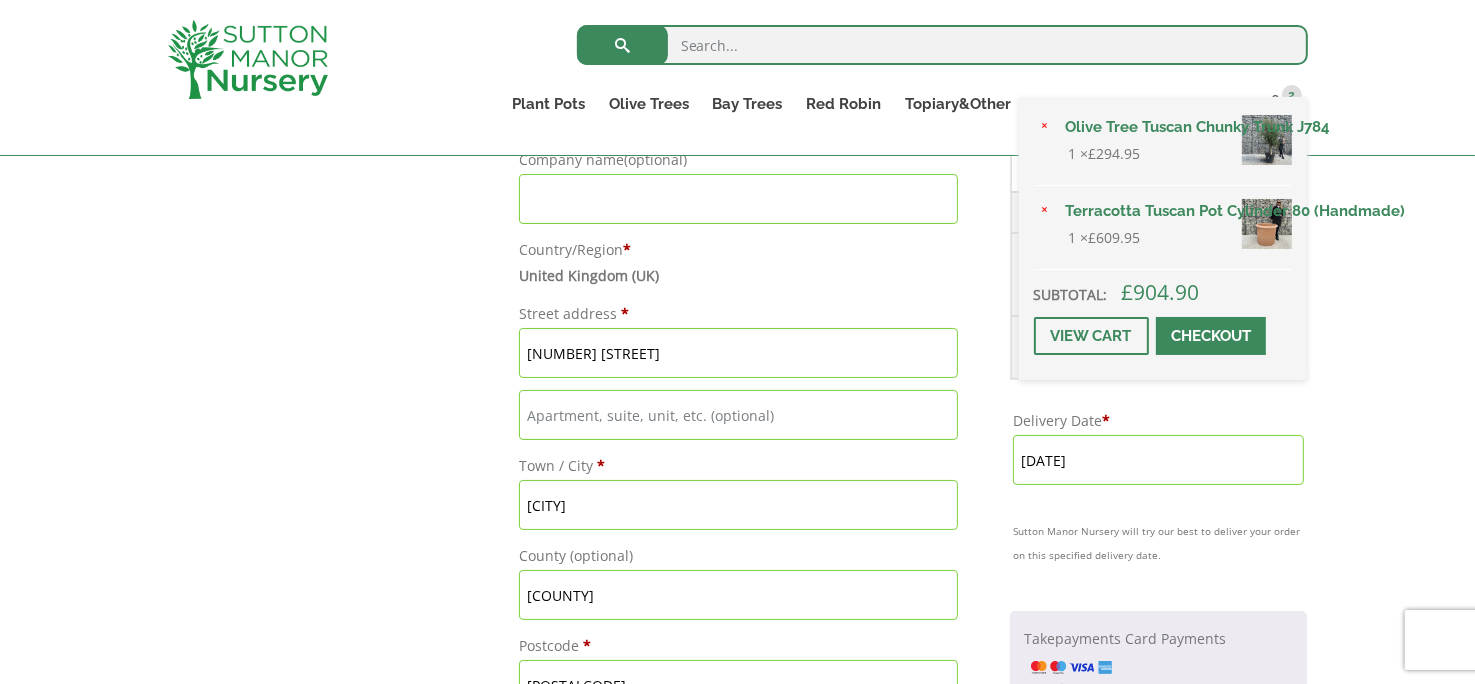 click on "Checkout" at bounding box center (1211, 336) 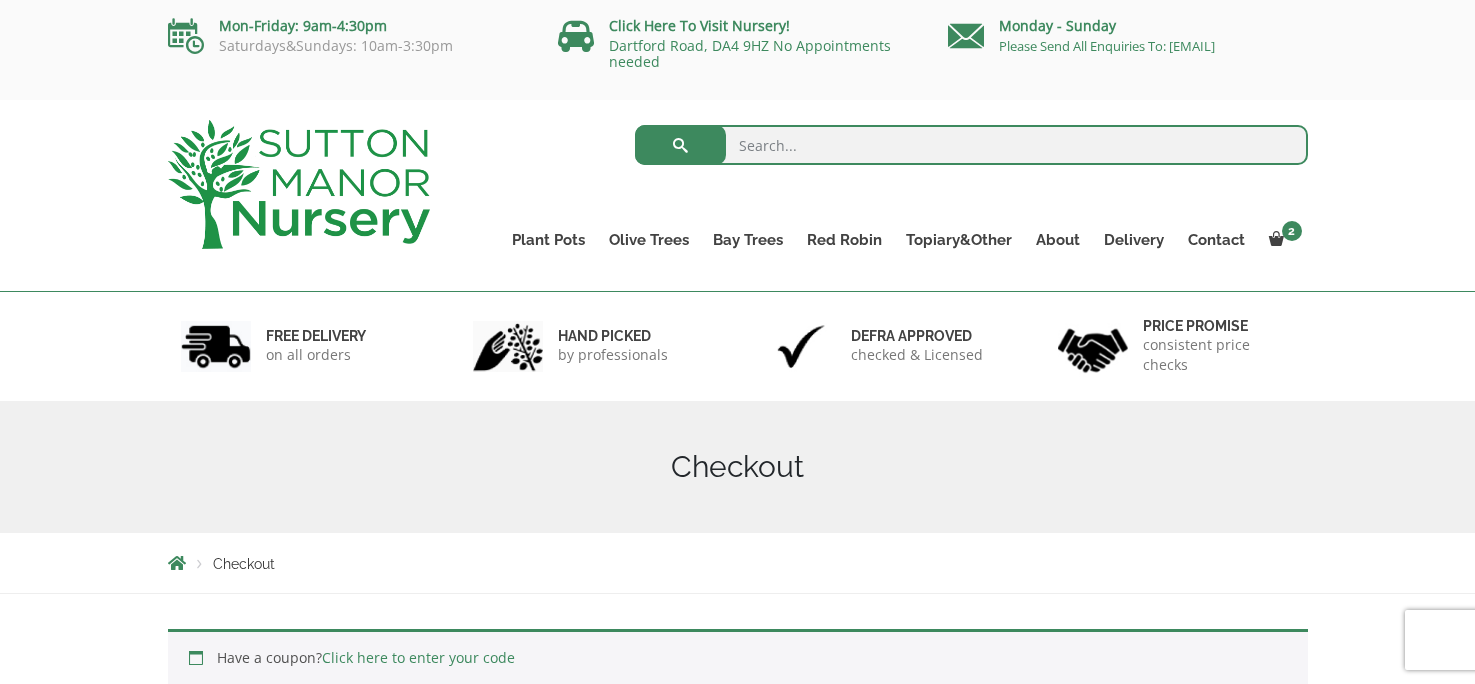 scroll, scrollTop: 0, scrollLeft: 0, axis: both 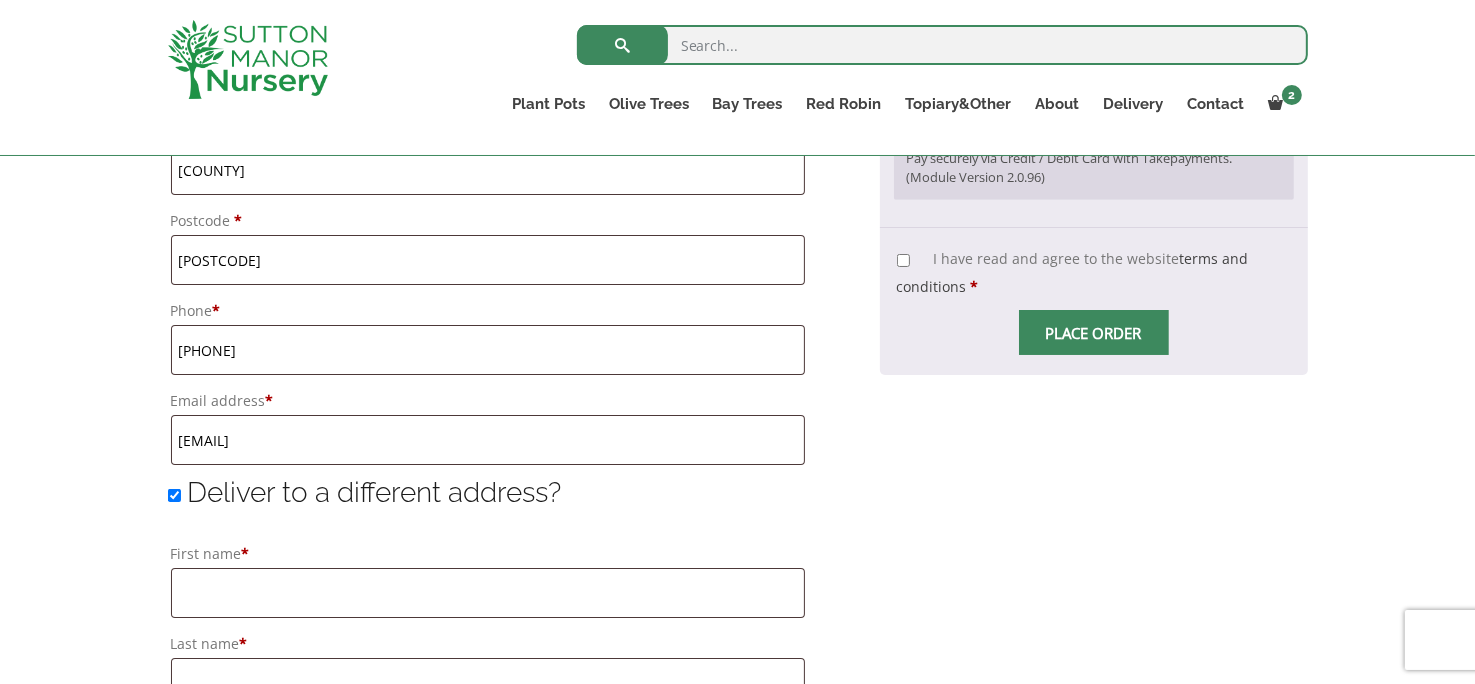 click on "Place order" at bounding box center [1094, 332] 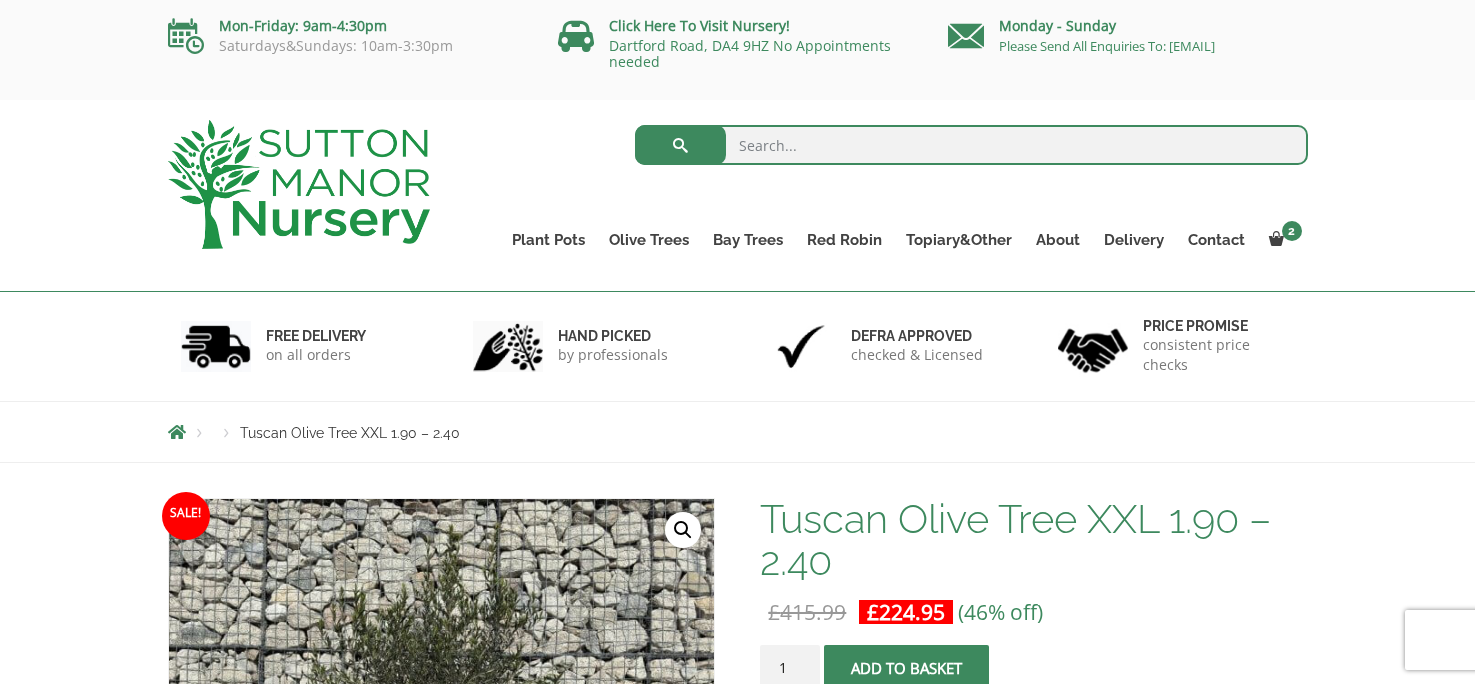 scroll, scrollTop: 0, scrollLeft: 0, axis: both 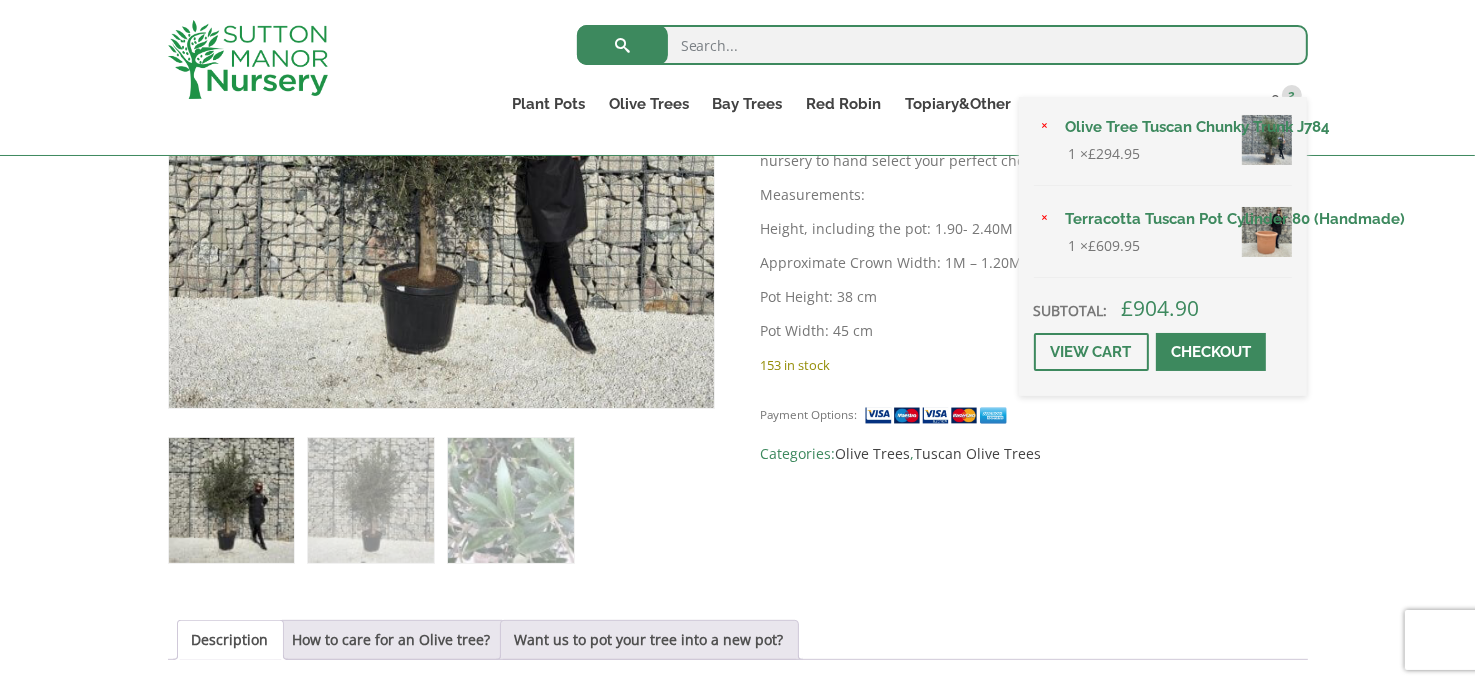 click at bounding box center (1211, 352) 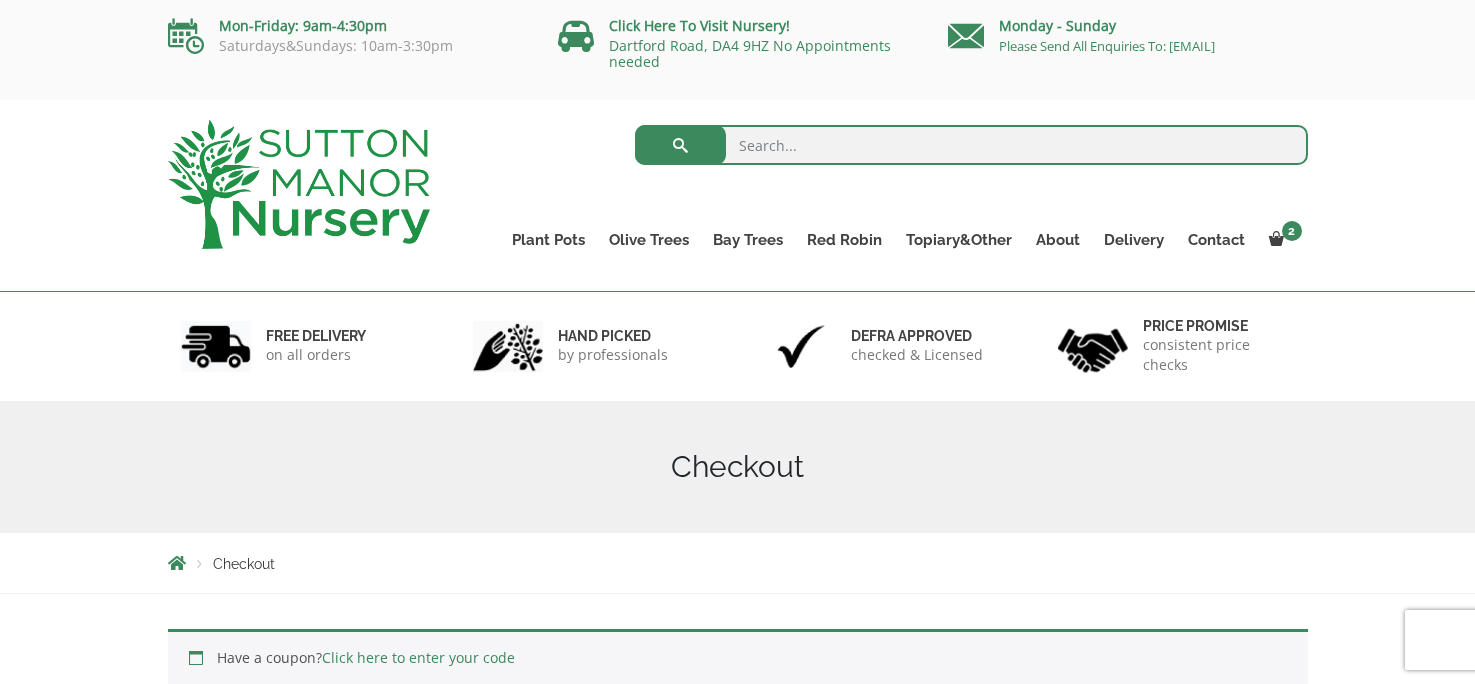 scroll, scrollTop: 0, scrollLeft: 0, axis: both 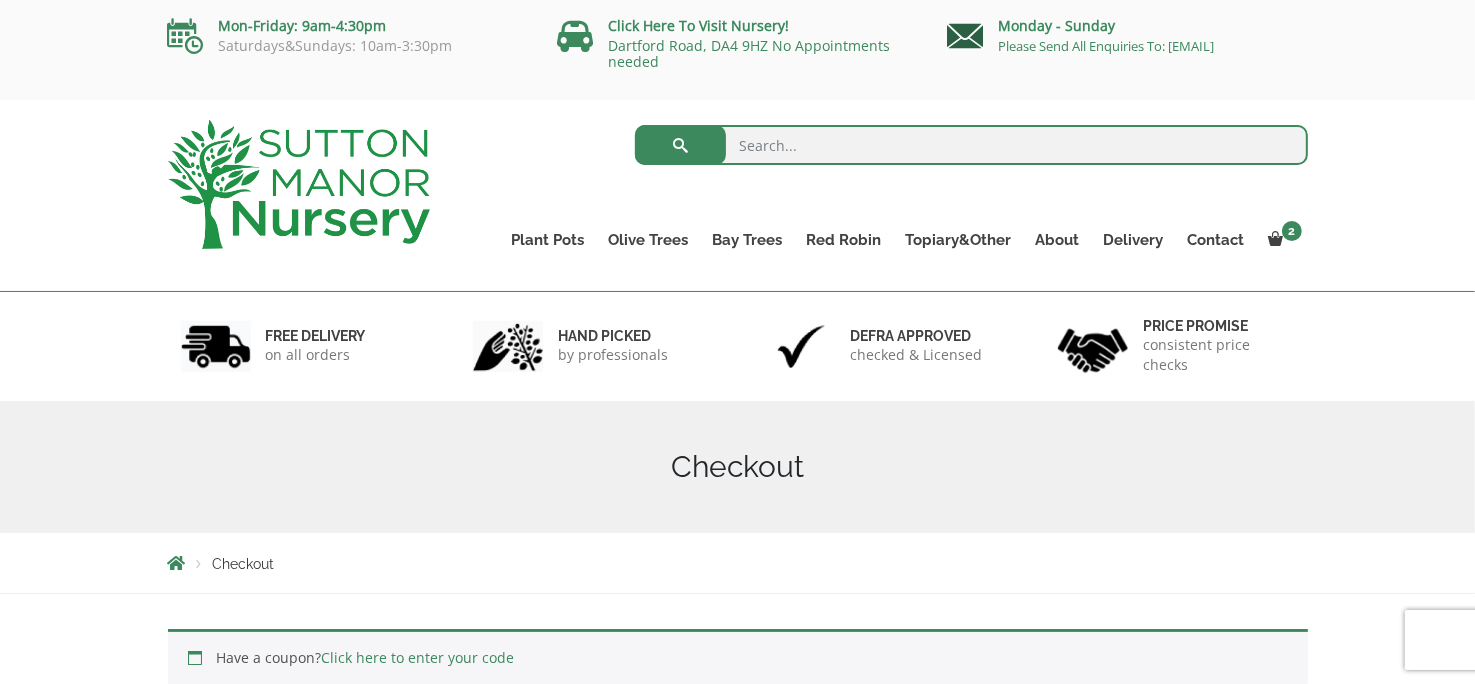 click at bounding box center [966, 36] 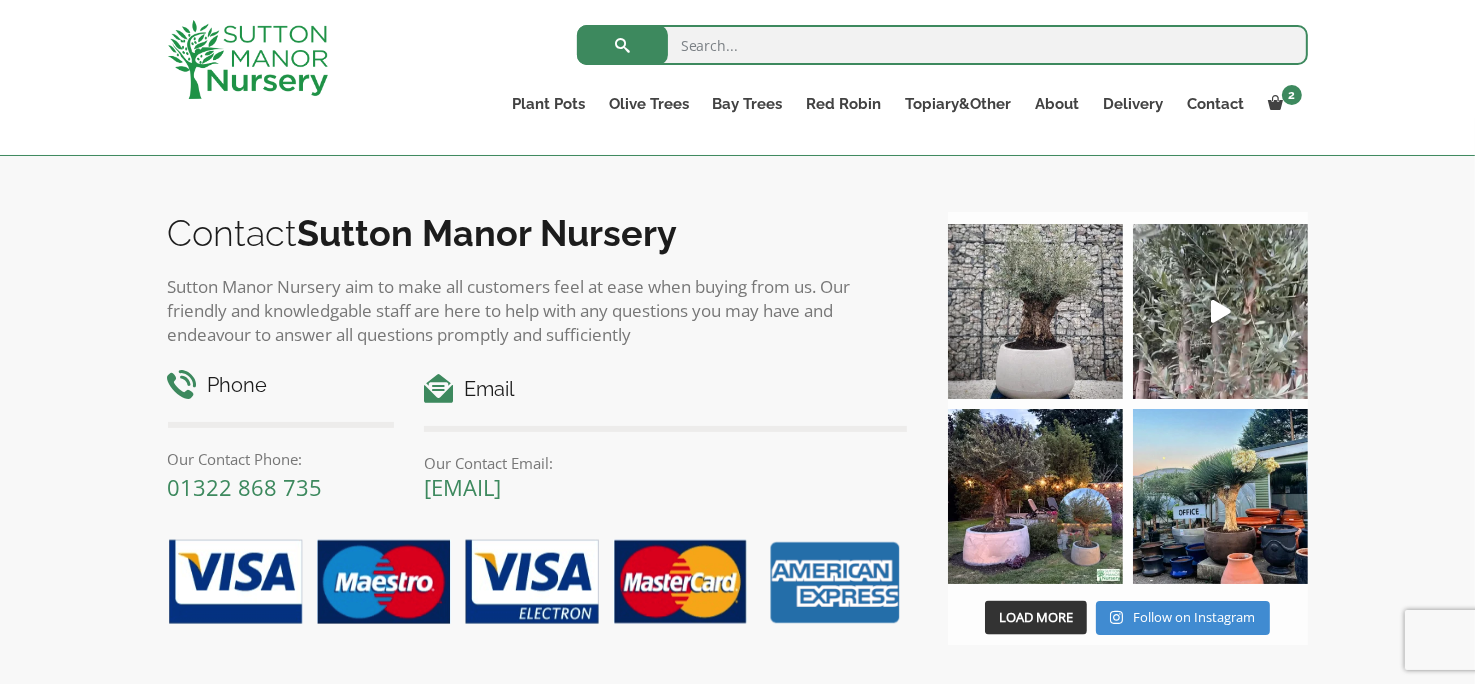 scroll, scrollTop: 2500, scrollLeft: 0, axis: vertical 